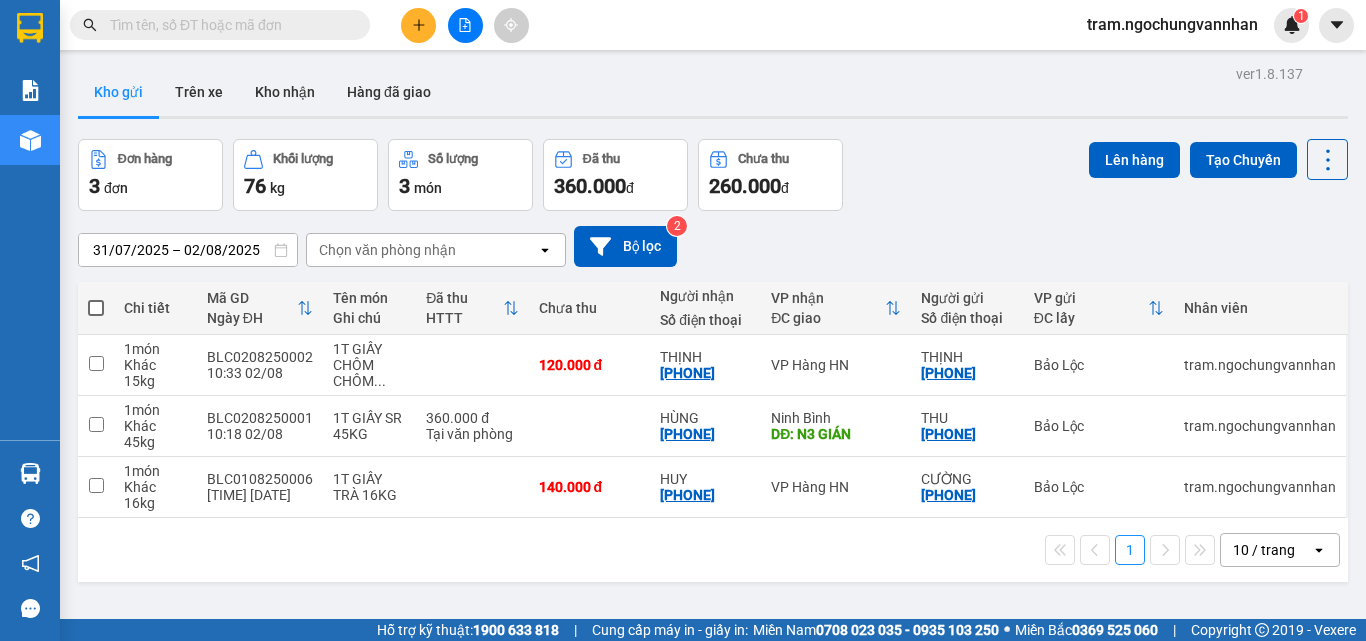 scroll, scrollTop: 0, scrollLeft: 0, axis: both 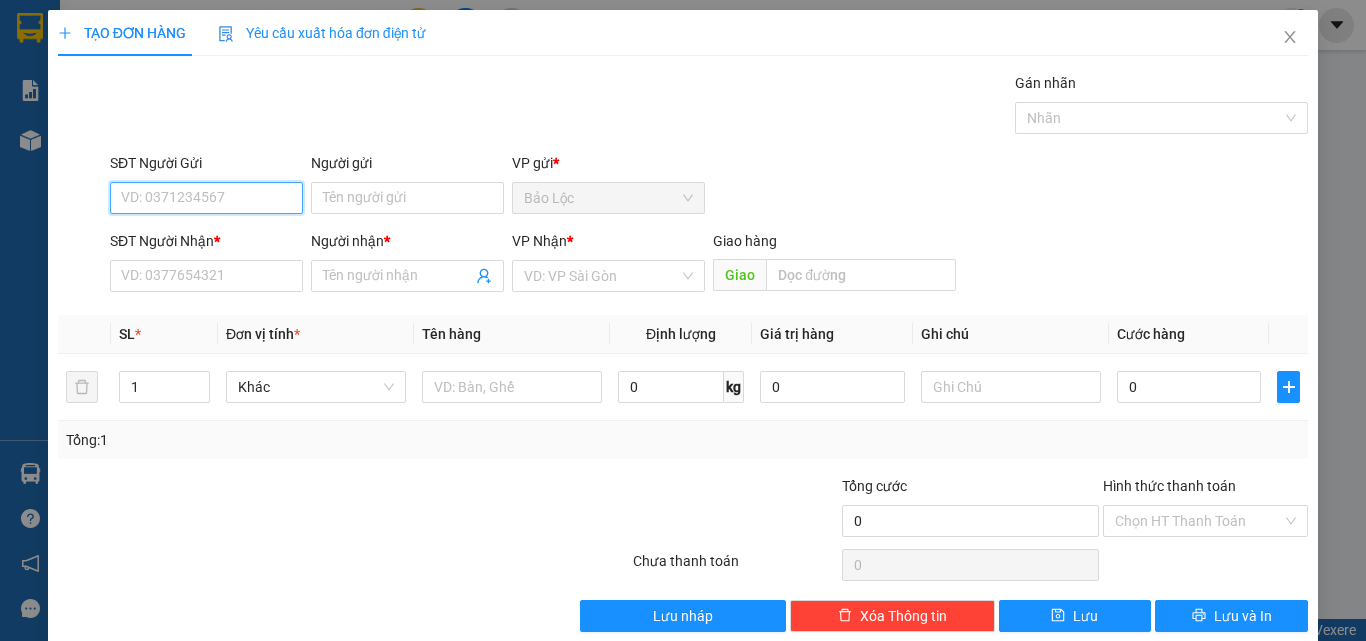 click on "SĐT Người Gửi" at bounding box center (206, 198) 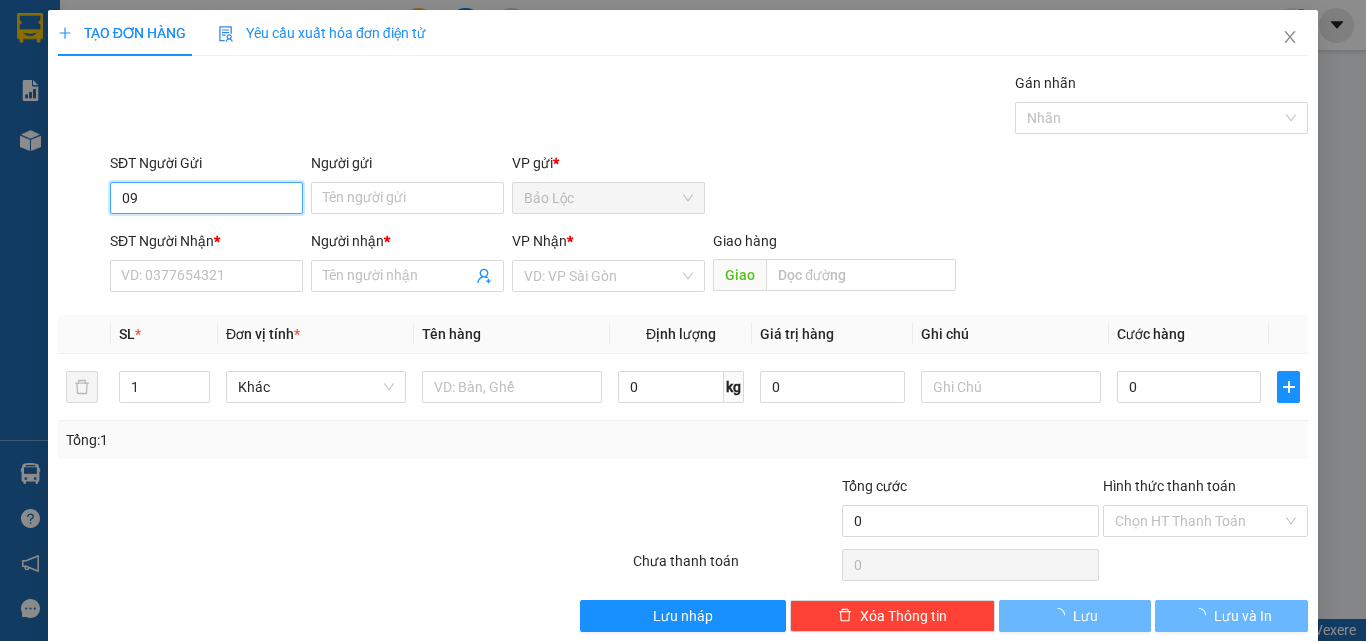 type on "0" 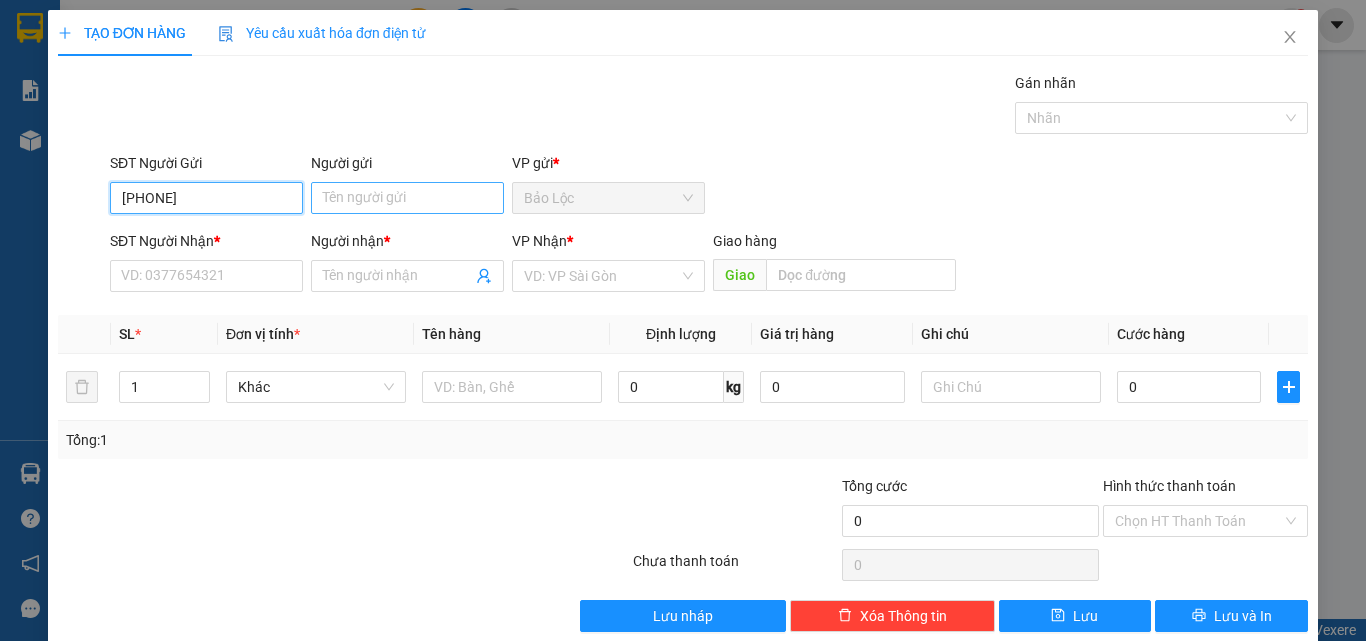 type on "[PHONE]" 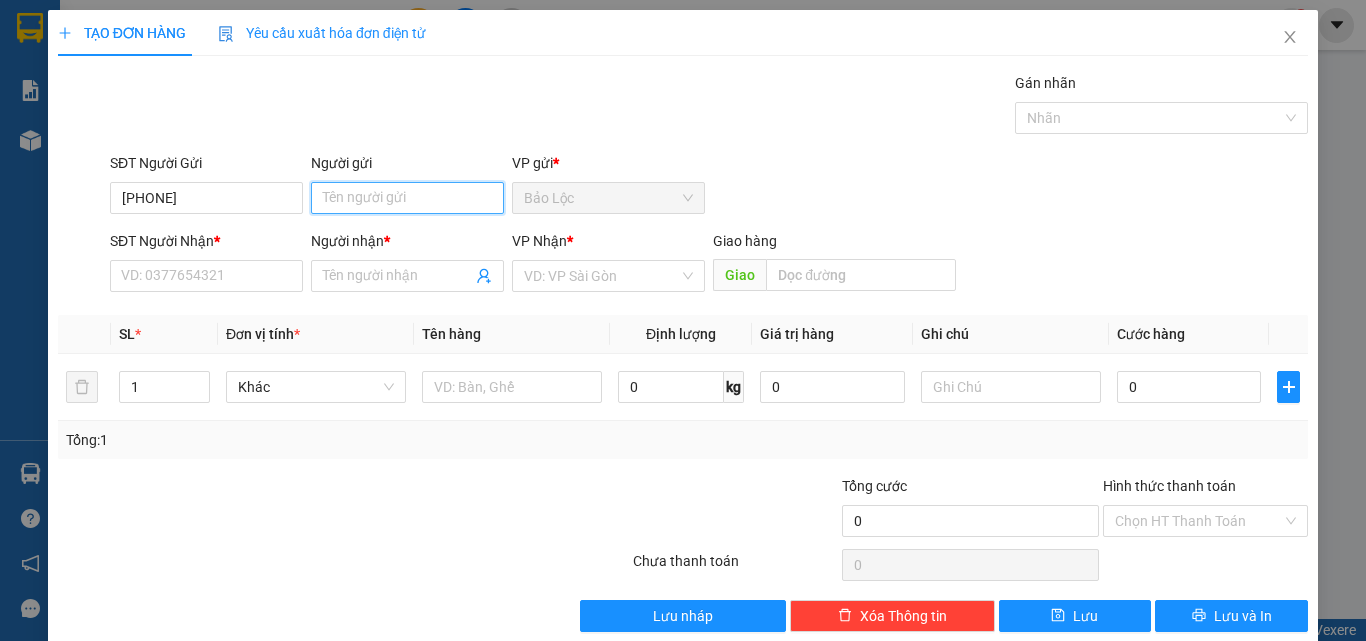 click on "Người gửi" at bounding box center [407, 198] 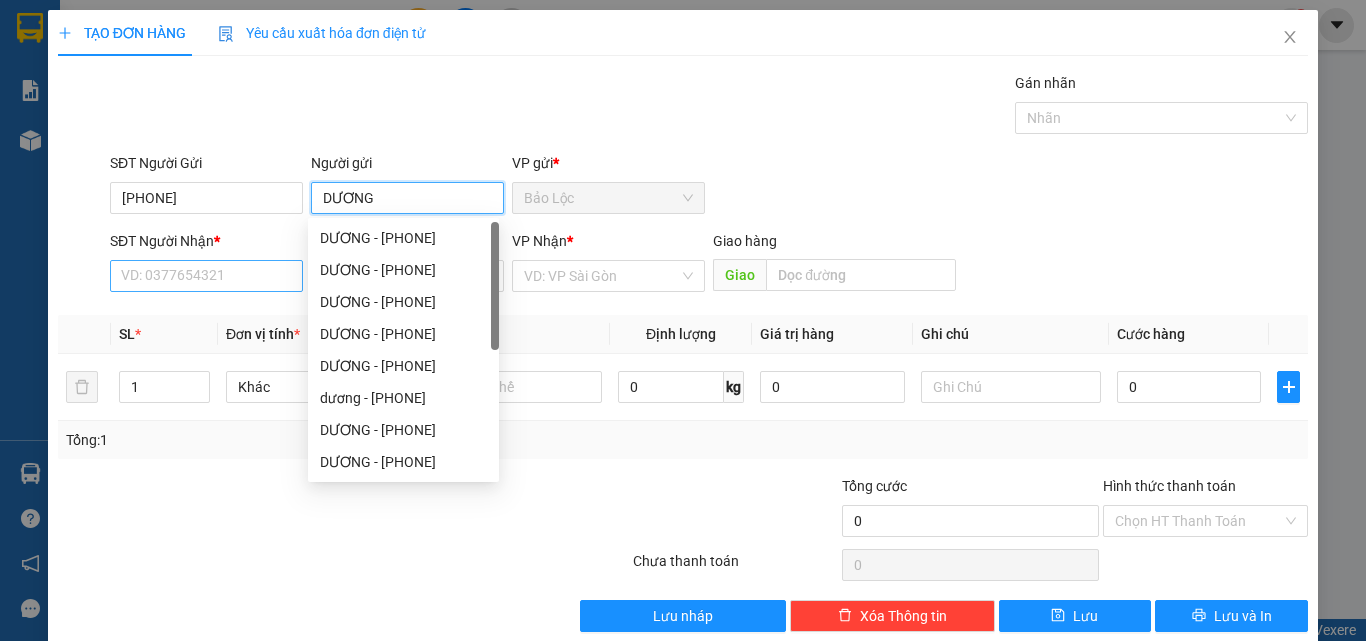 type on "DƯƠNG" 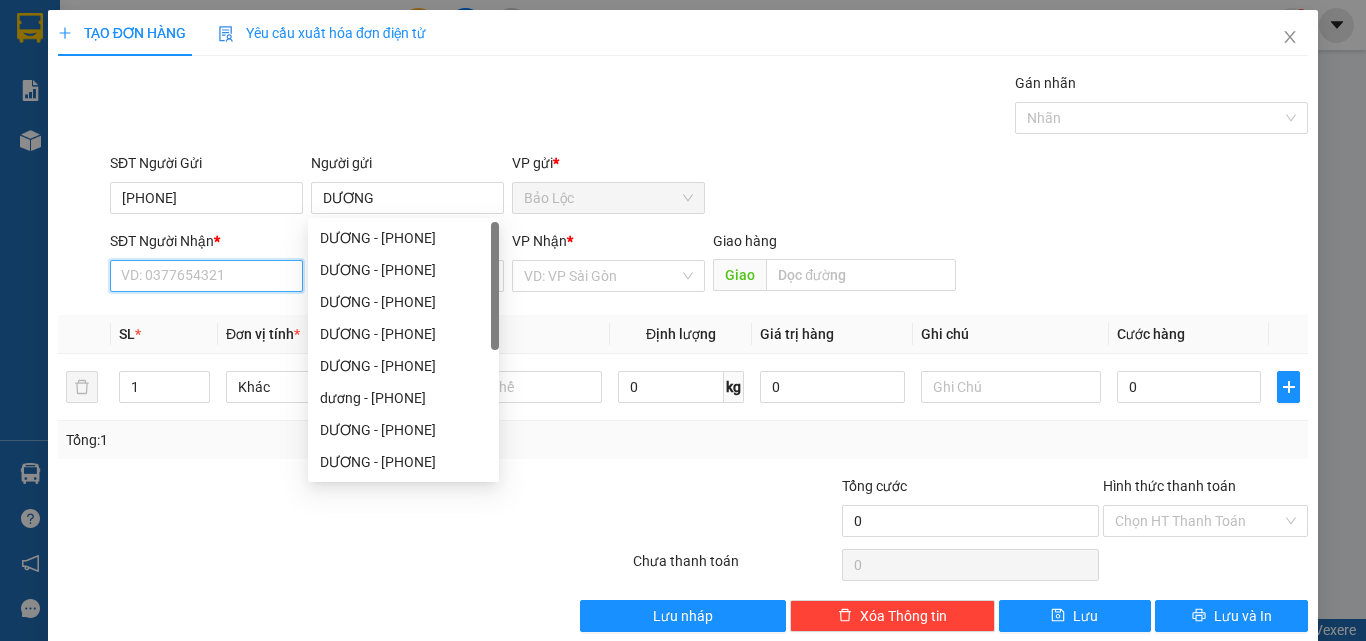 click on "SĐT Người Nhận  *" at bounding box center [206, 276] 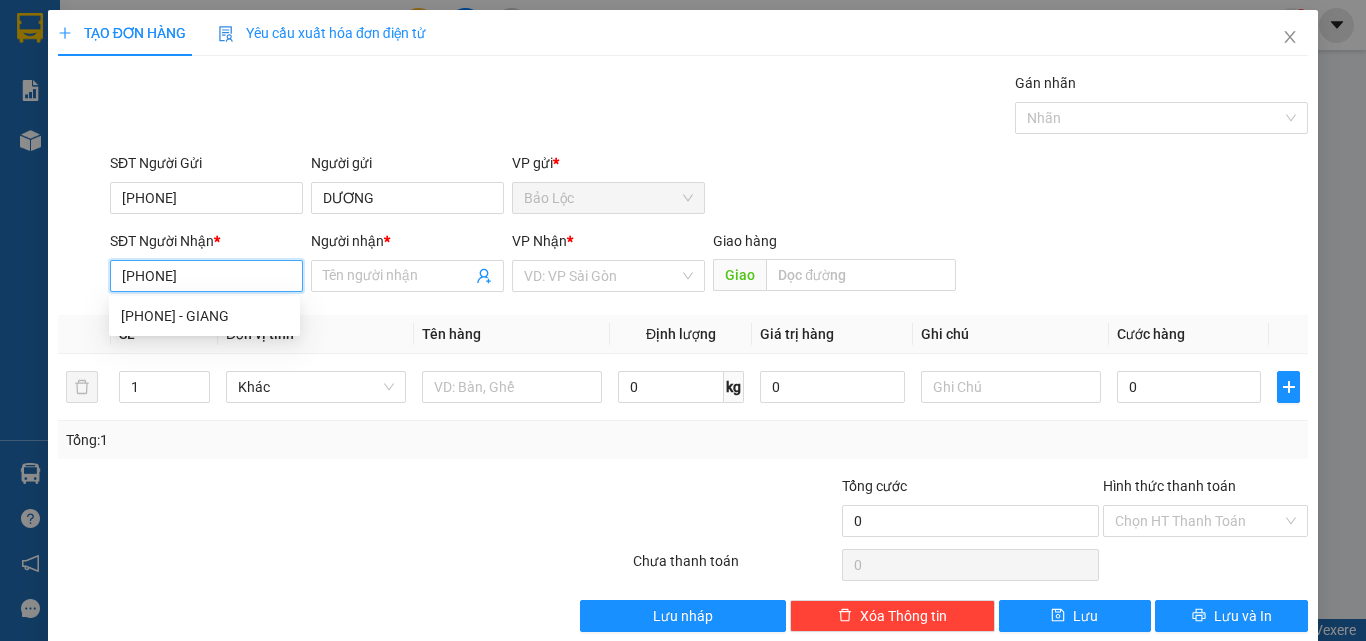 type on "[PHONE]" 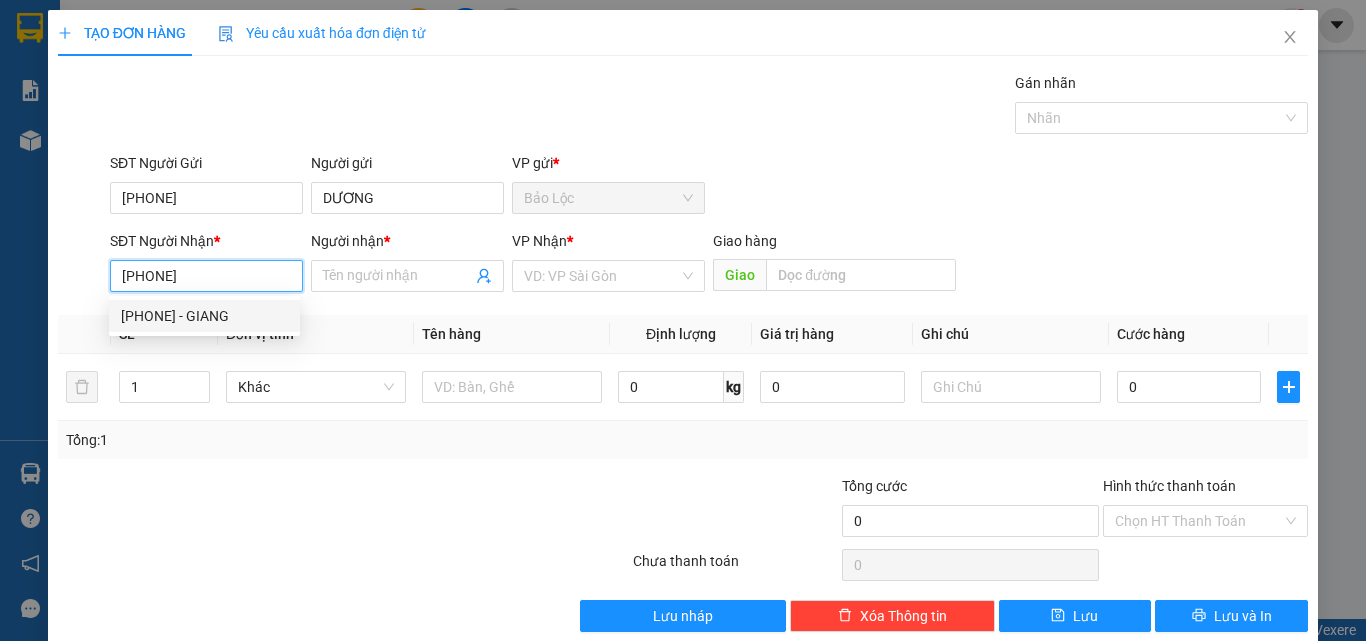 click on "[PHONE] - GIANG" at bounding box center [204, 316] 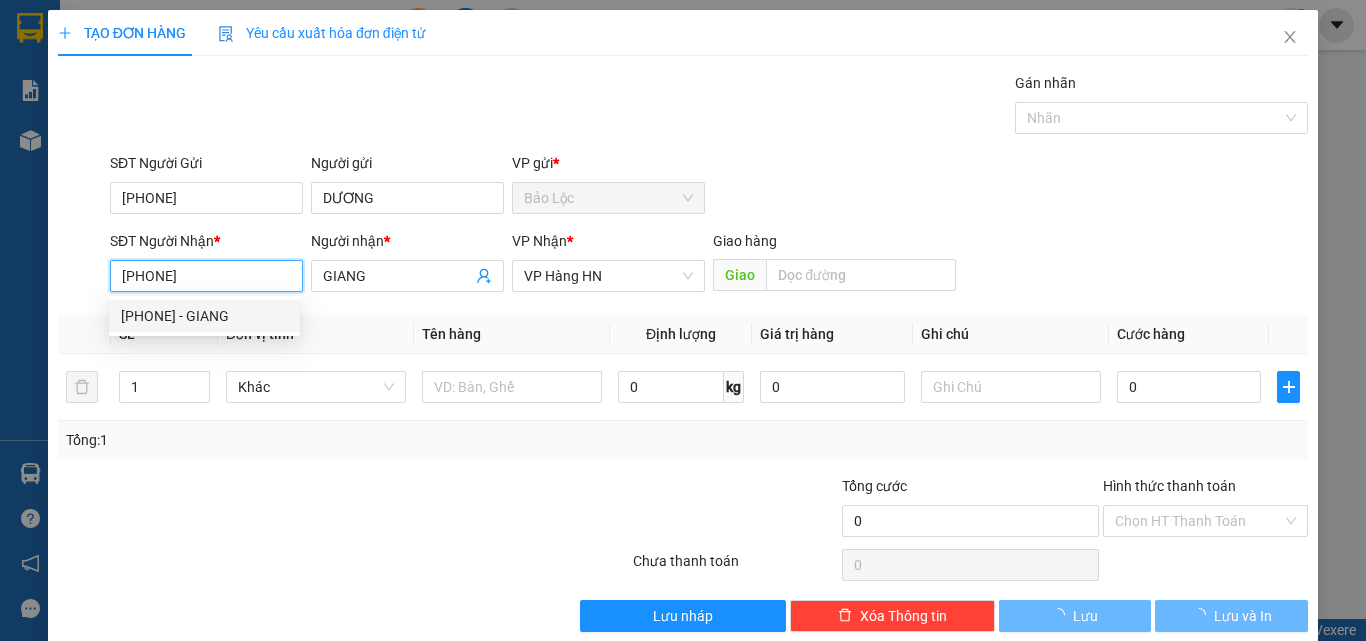 type on "240.000" 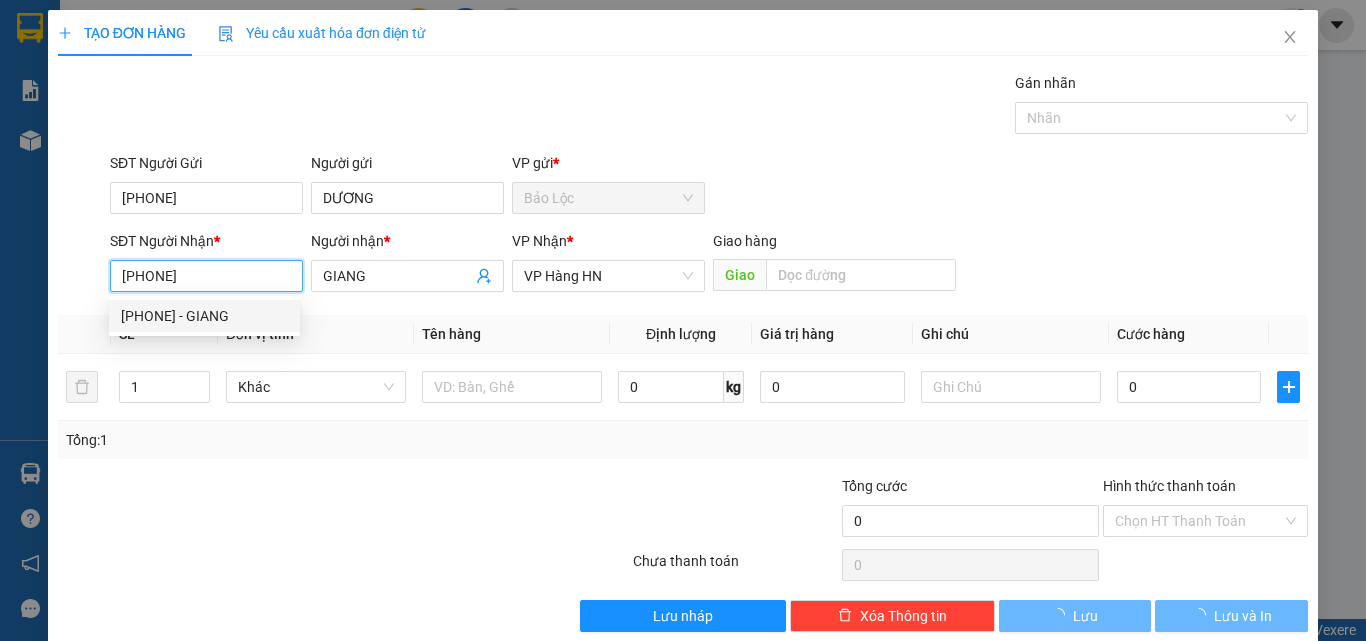 type on "240.000" 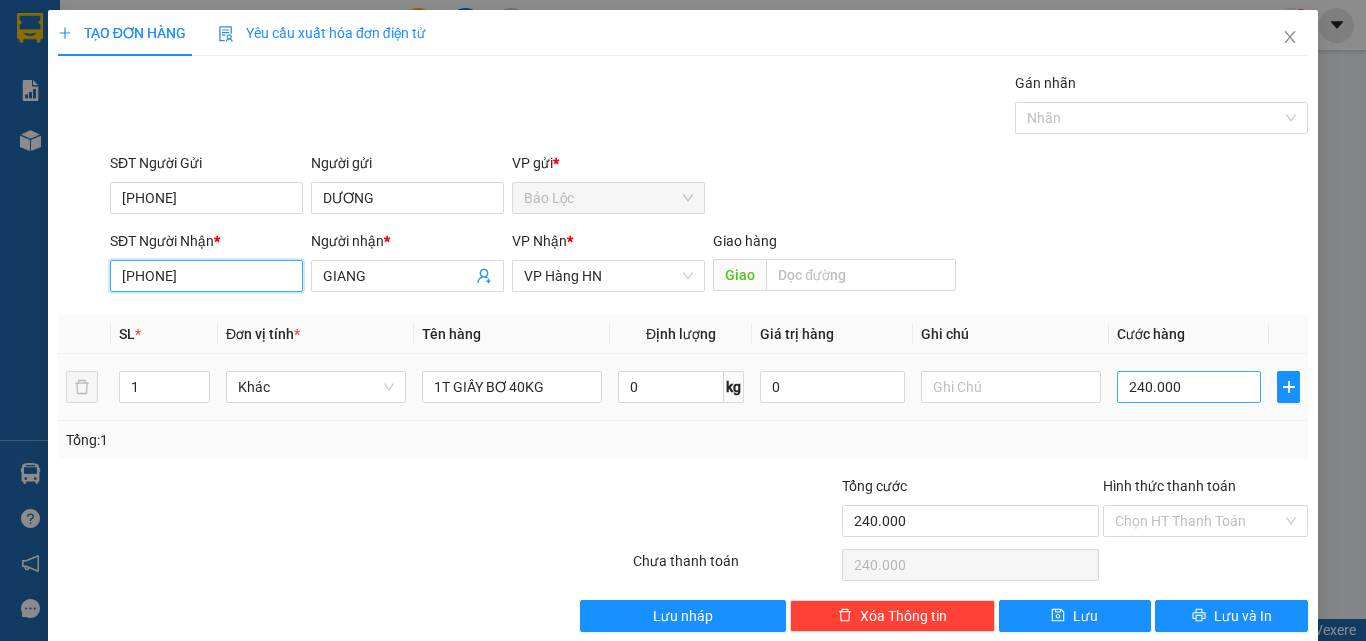 type on "[PHONE]" 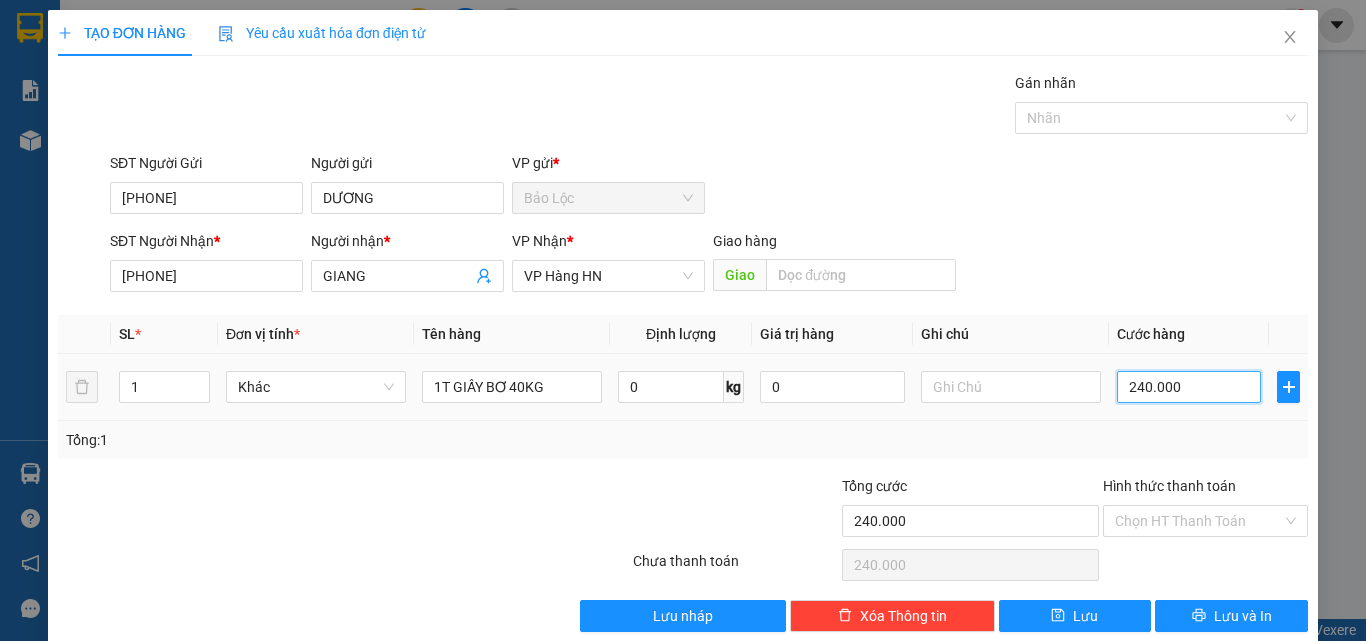 click on "240.000" at bounding box center (1189, 387) 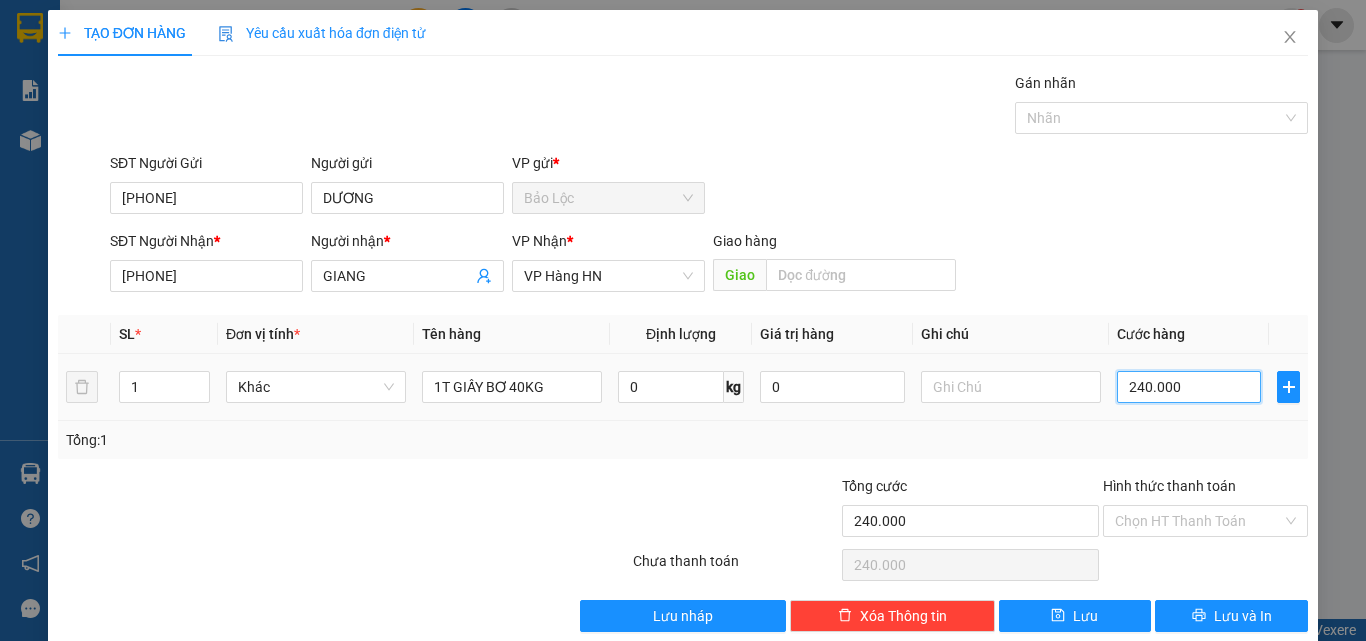 type on "2" 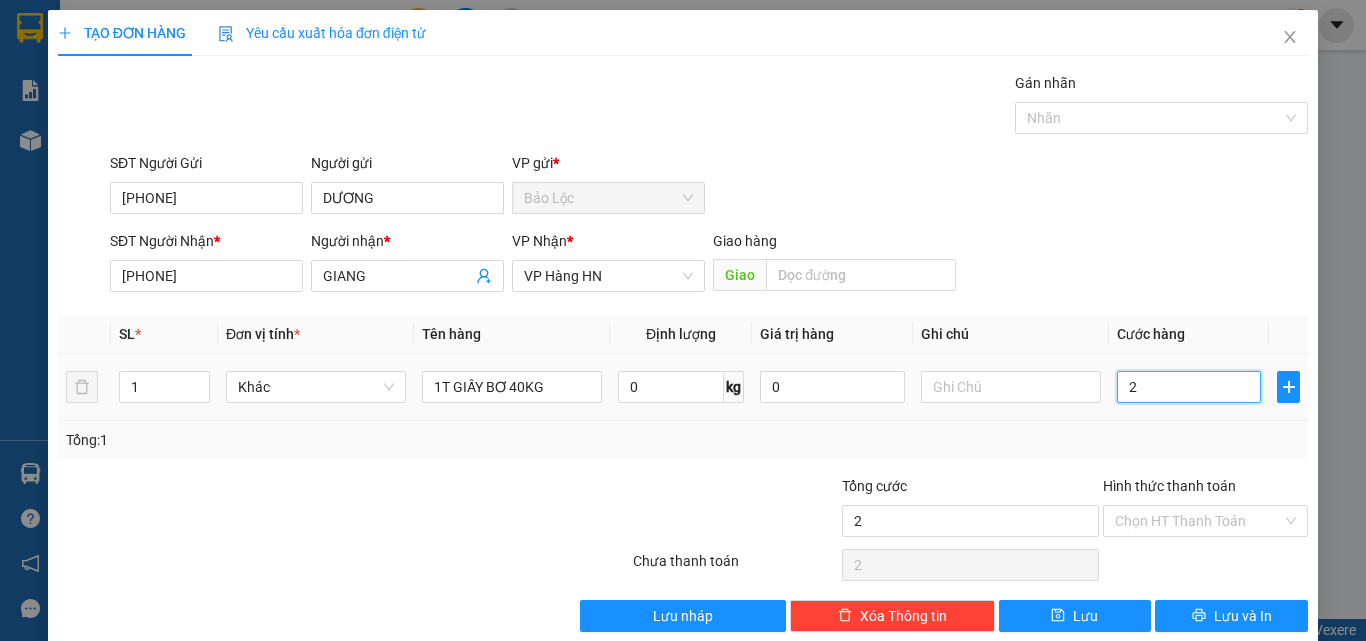 type on "21" 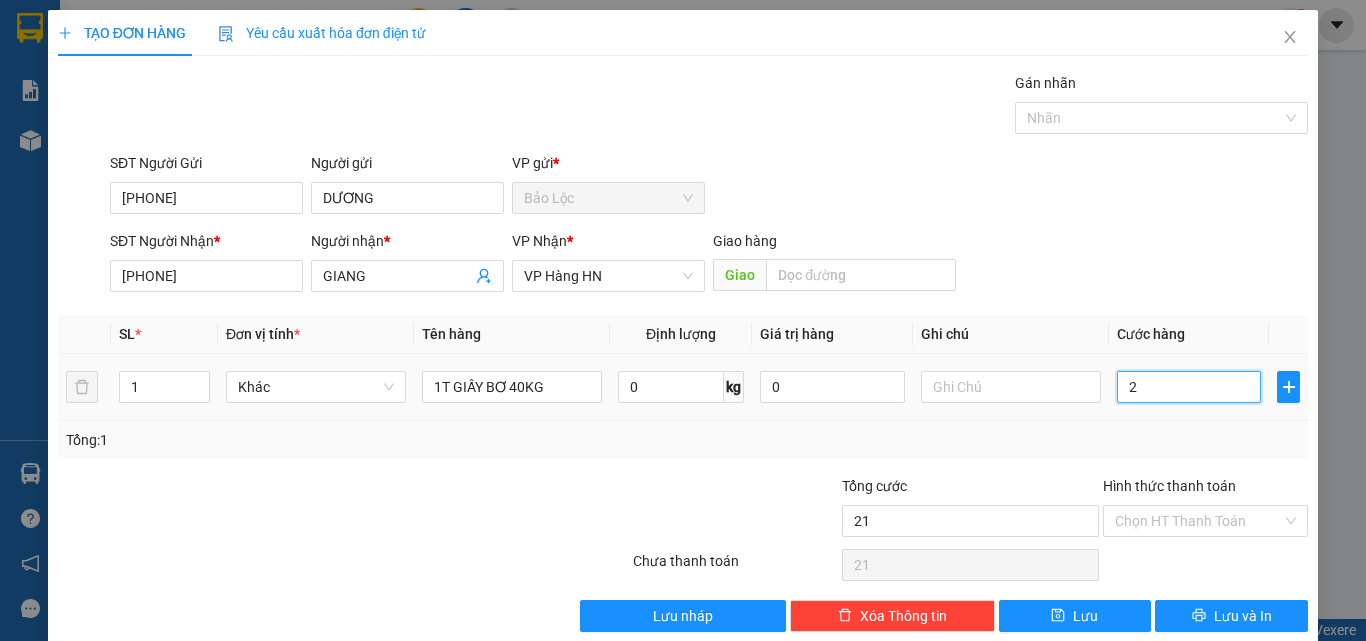 type on "21" 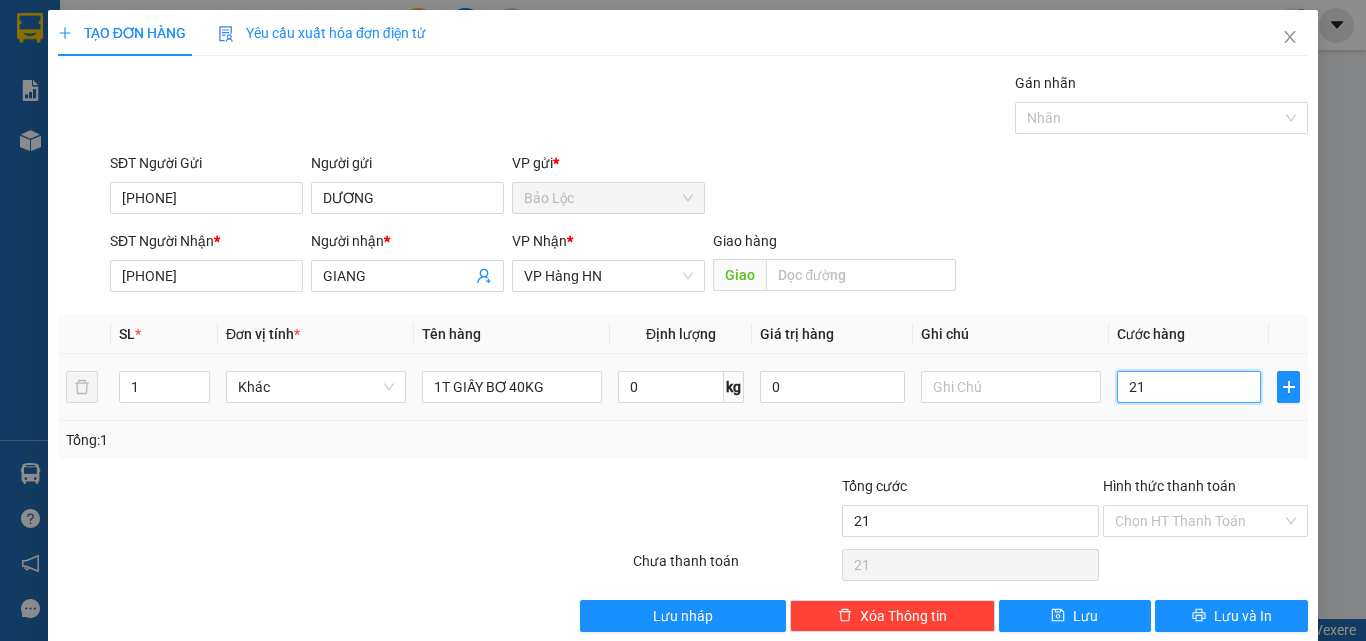 type on "210" 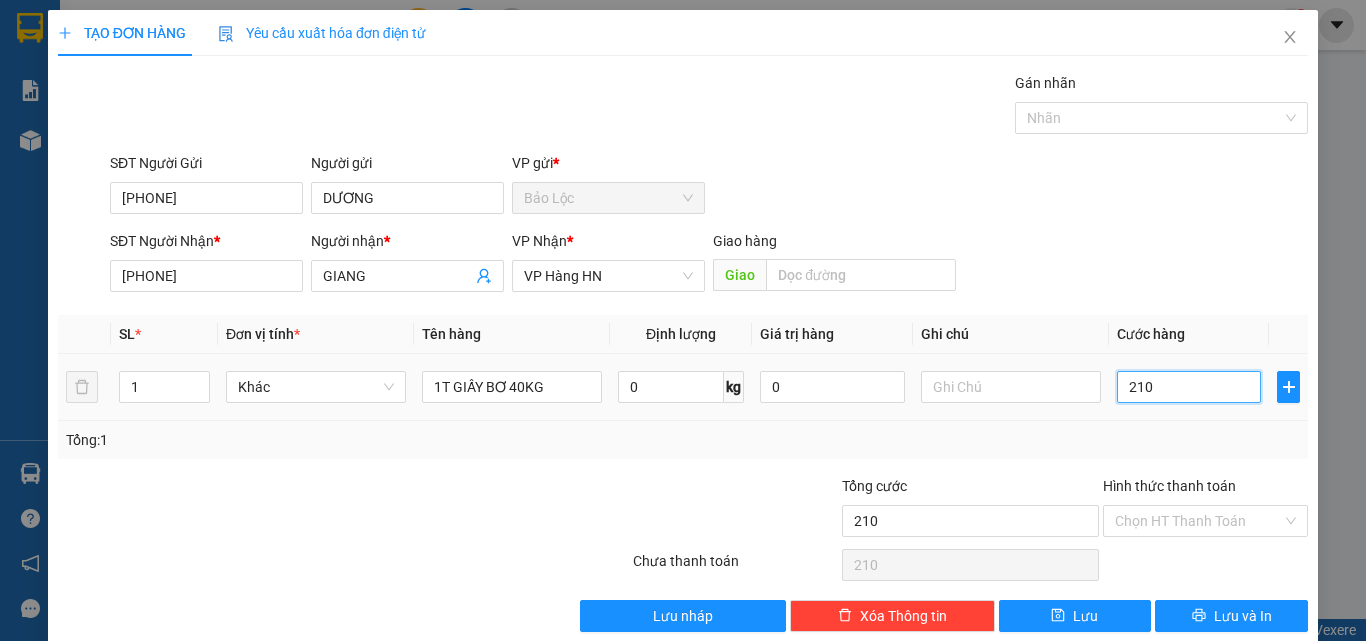 type on "2.100" 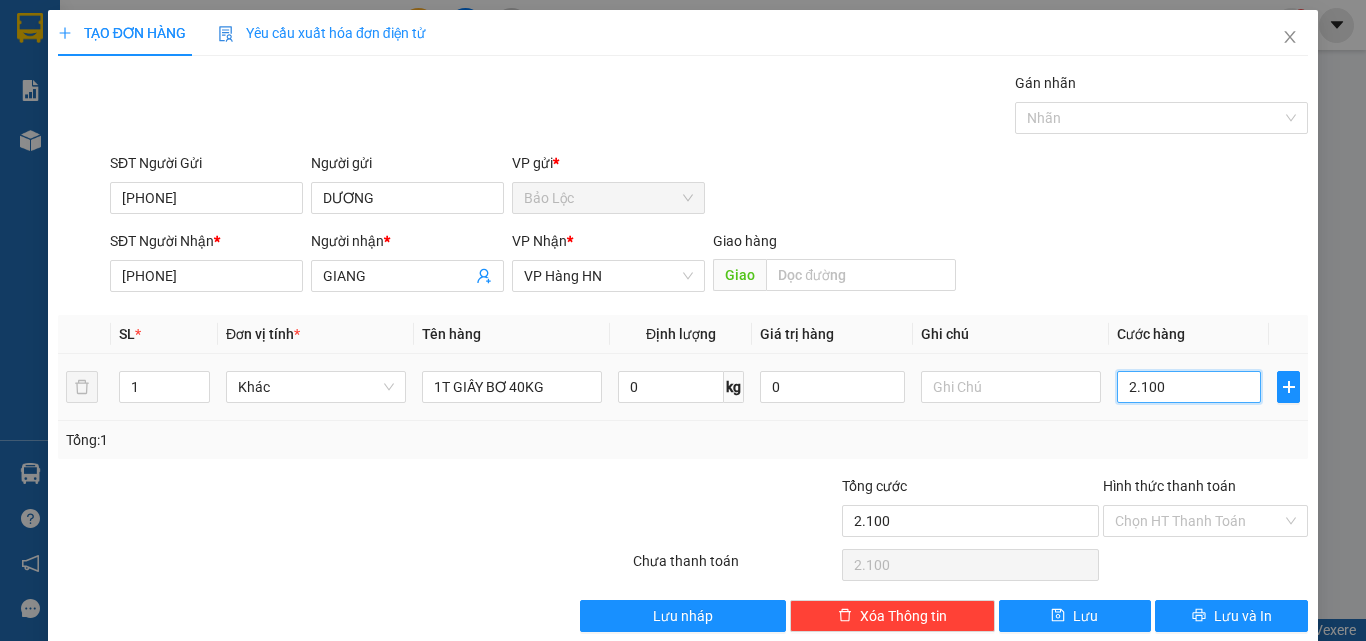 type on "21.000" 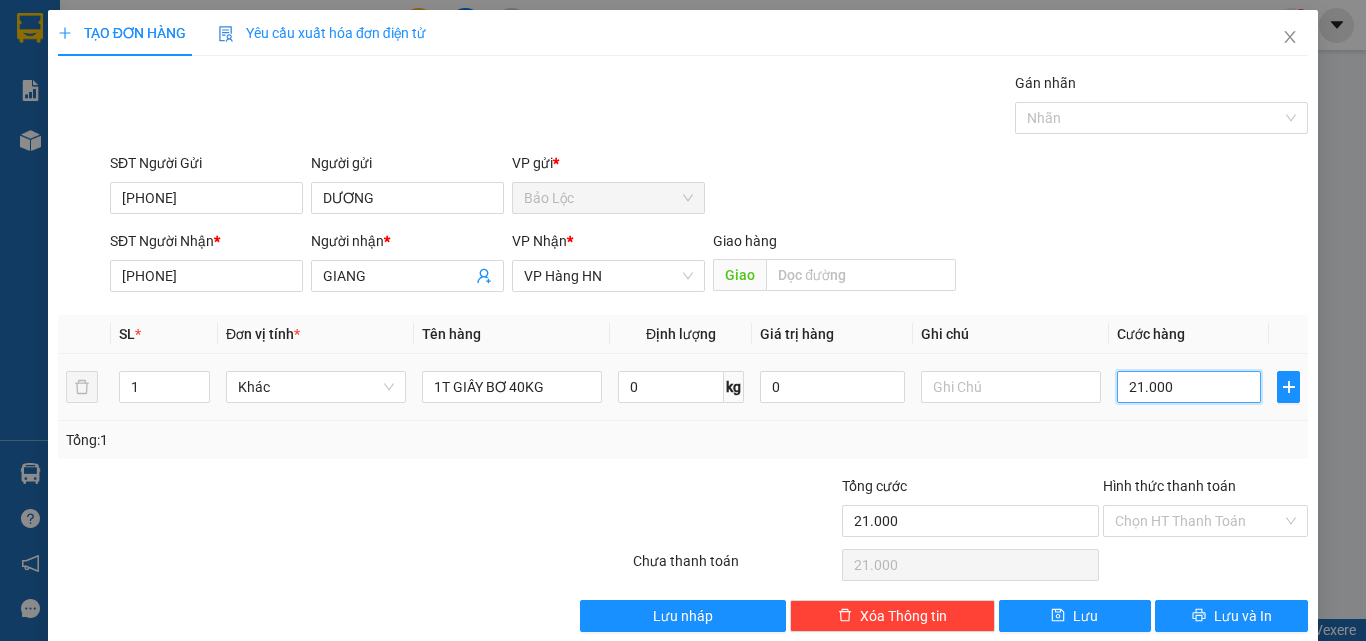 type on "210.000" 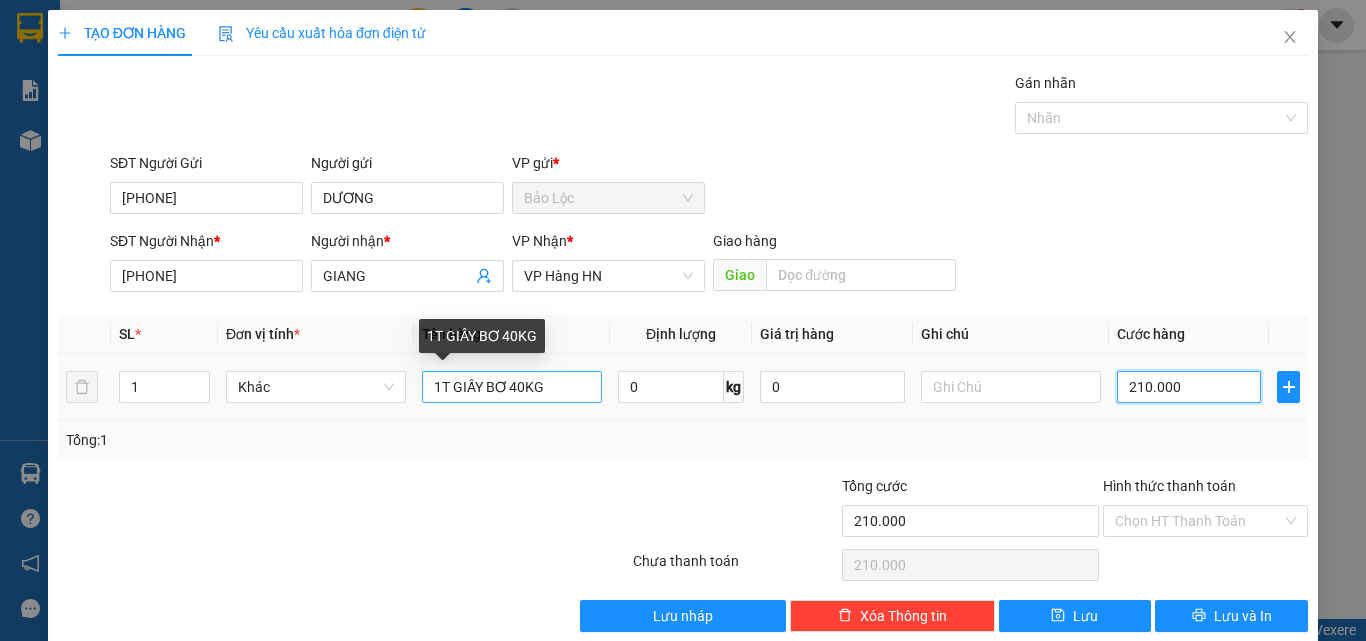 type on "210.000" 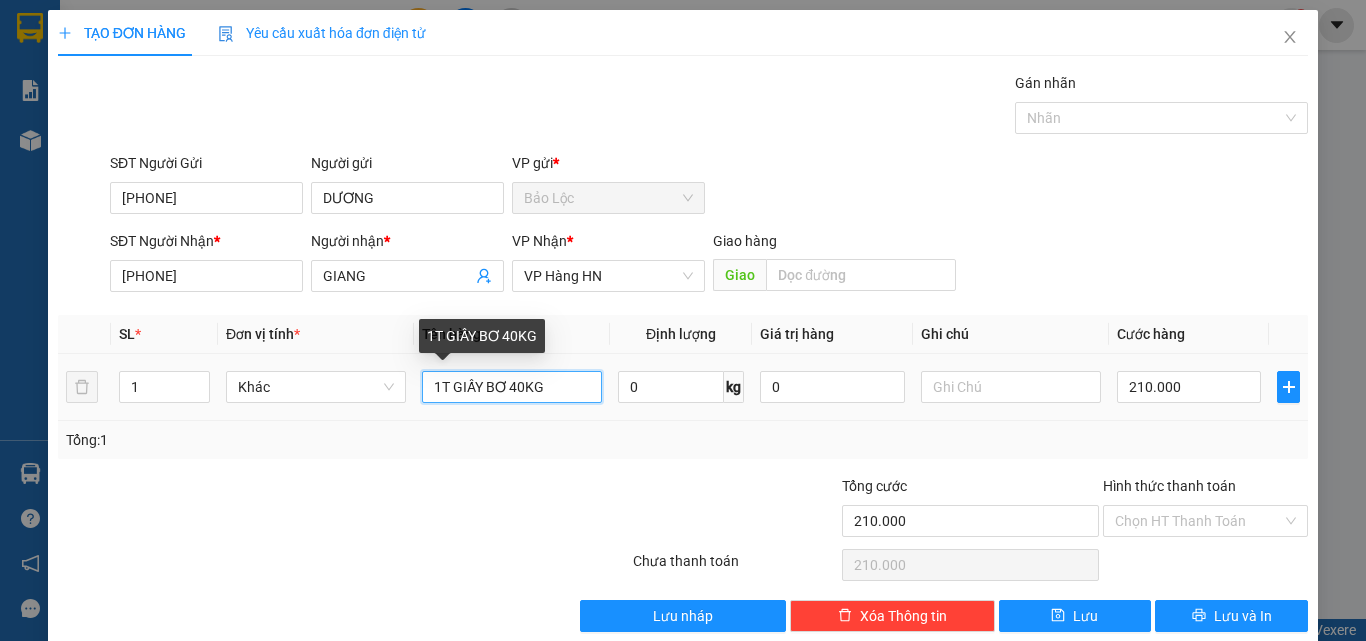 drag, startPoint x: 484, startPoint y: 387, endPoint x: 551, endPoint y: 387, distance: 67 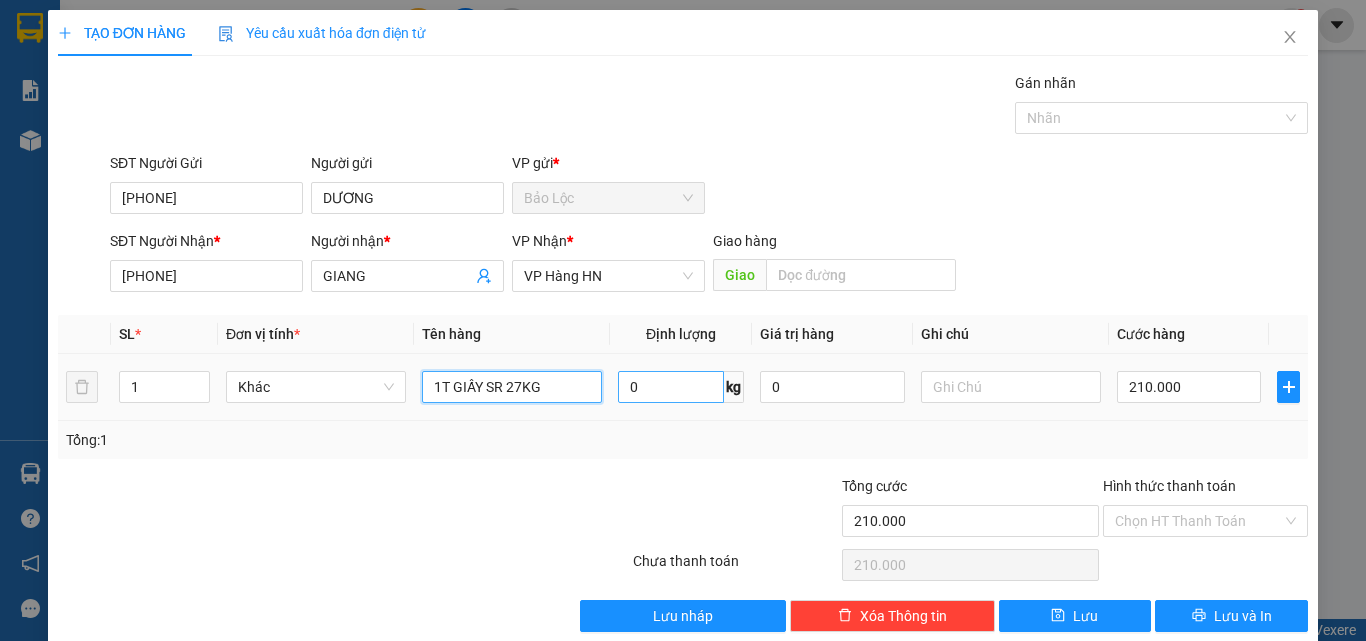 type on "1T GIẤY SR 27KG" 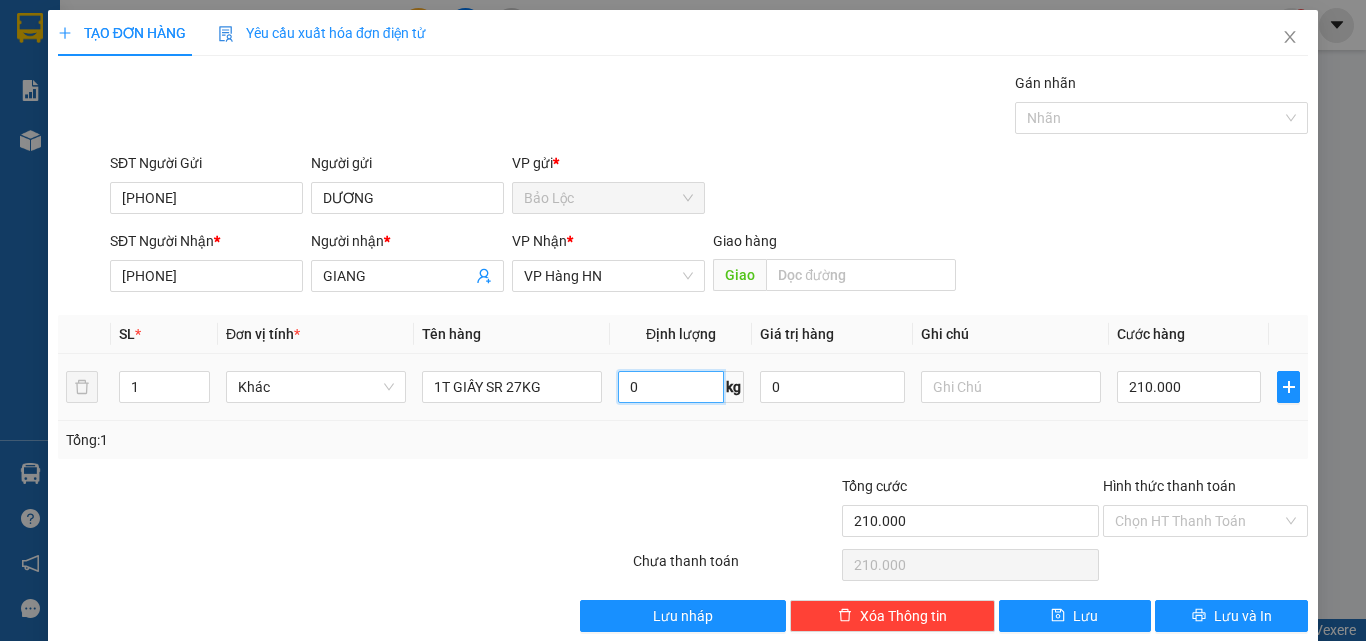 click on "0" at bounding box center (671, 387) 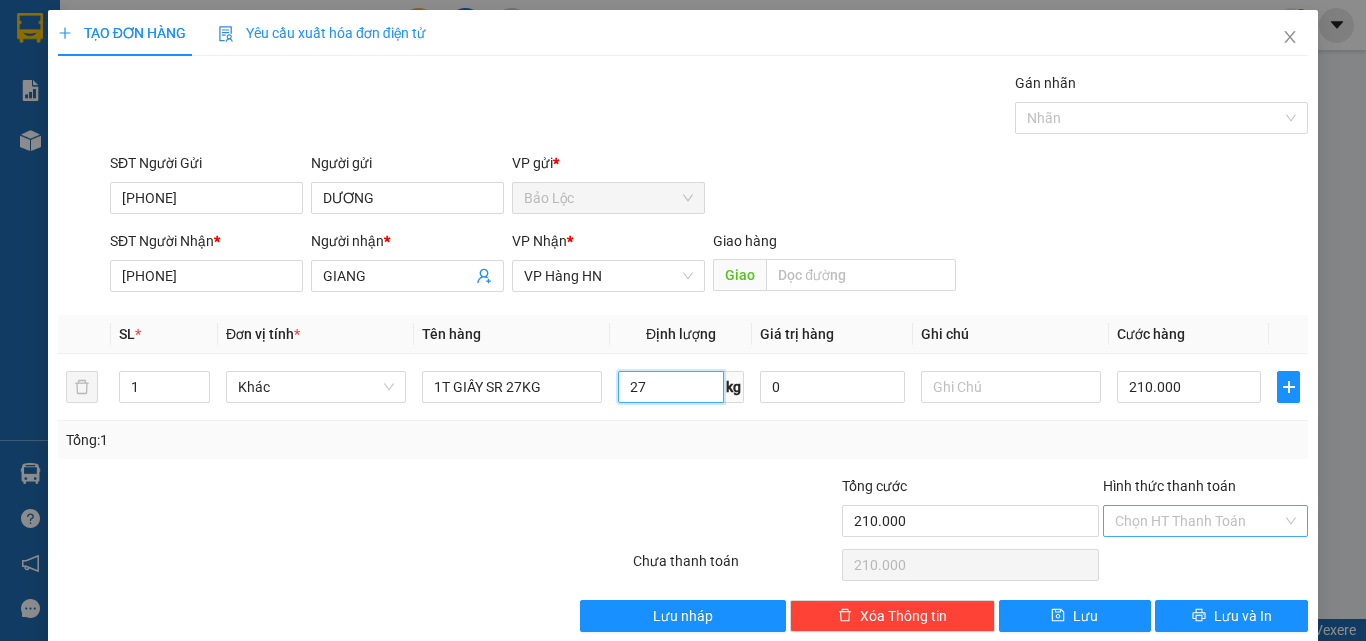 type on "27" 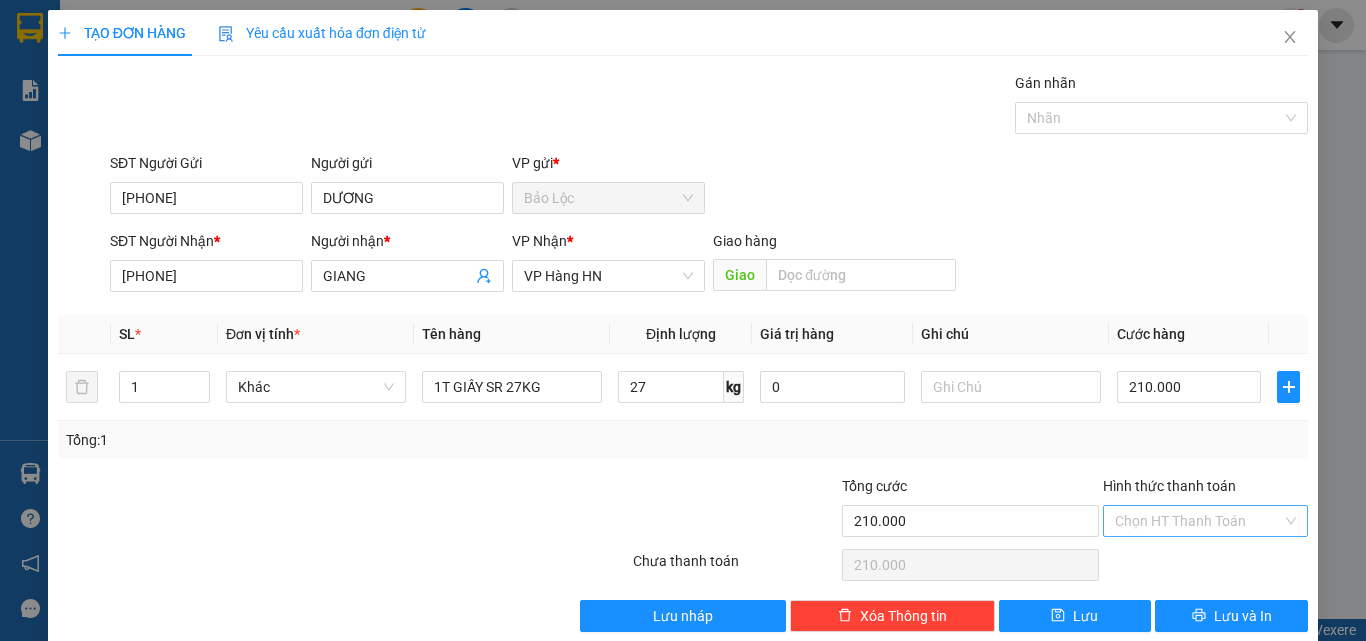 click on "Hình thức thanh toán" at bounding box center (1198, 521) 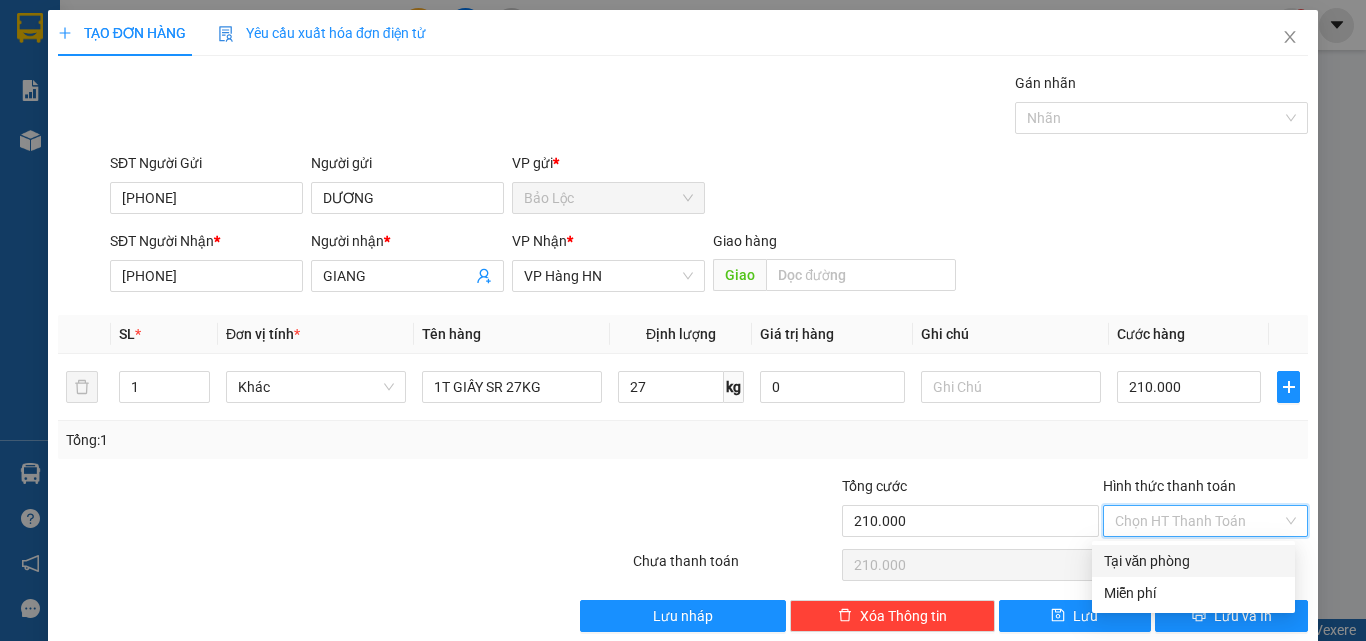 click on "Tại văn phòng" at bounding box center [1193, 561] 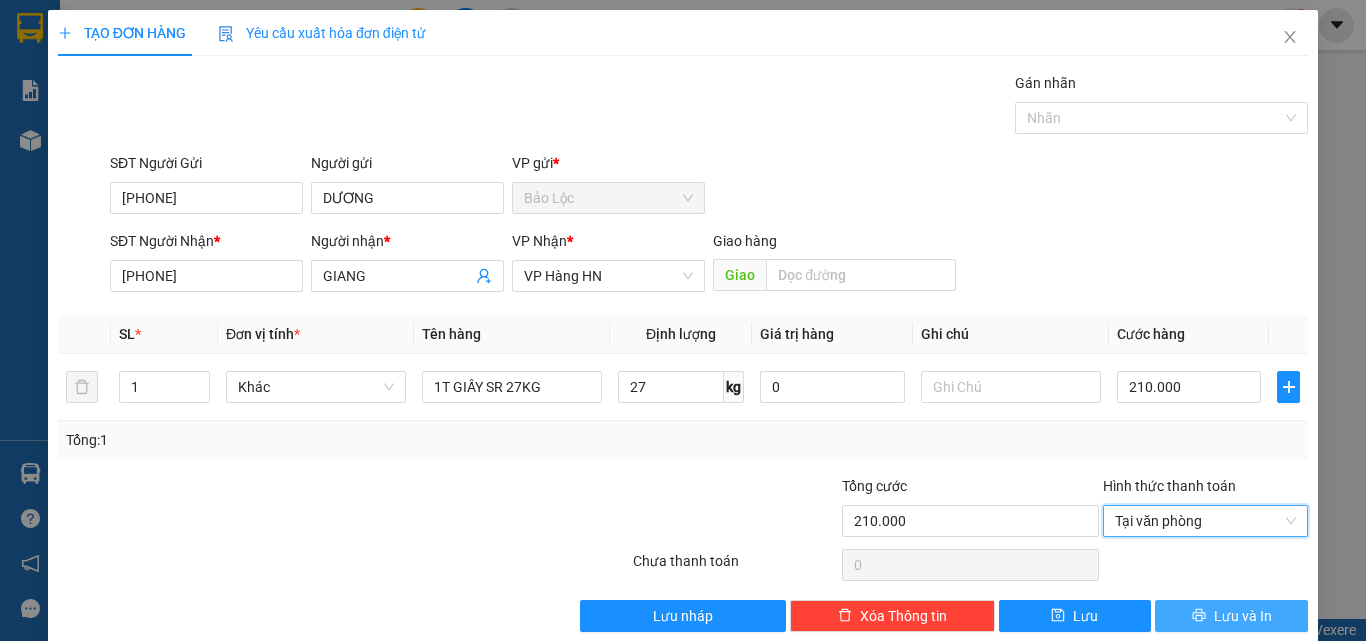 click 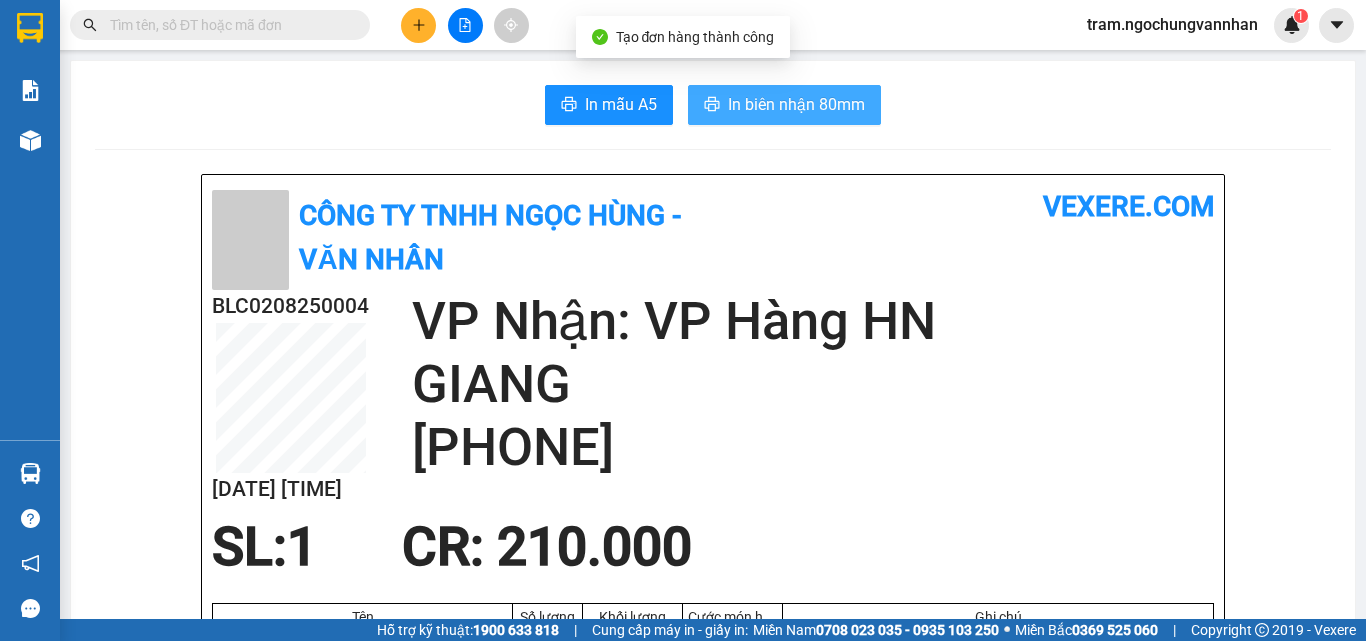 click on "In biên nhận 80mm" at bounding box center (796, 104) 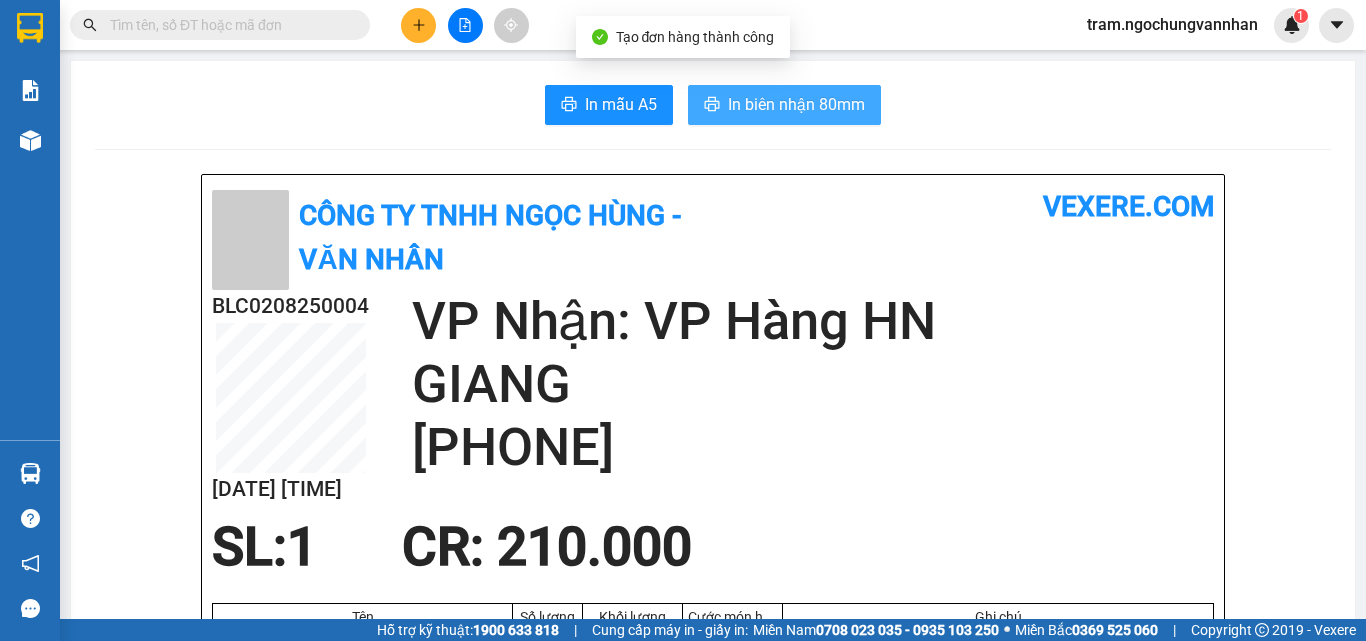 scroll, scrollTop: 0, scrollLeft: 0, axis: both 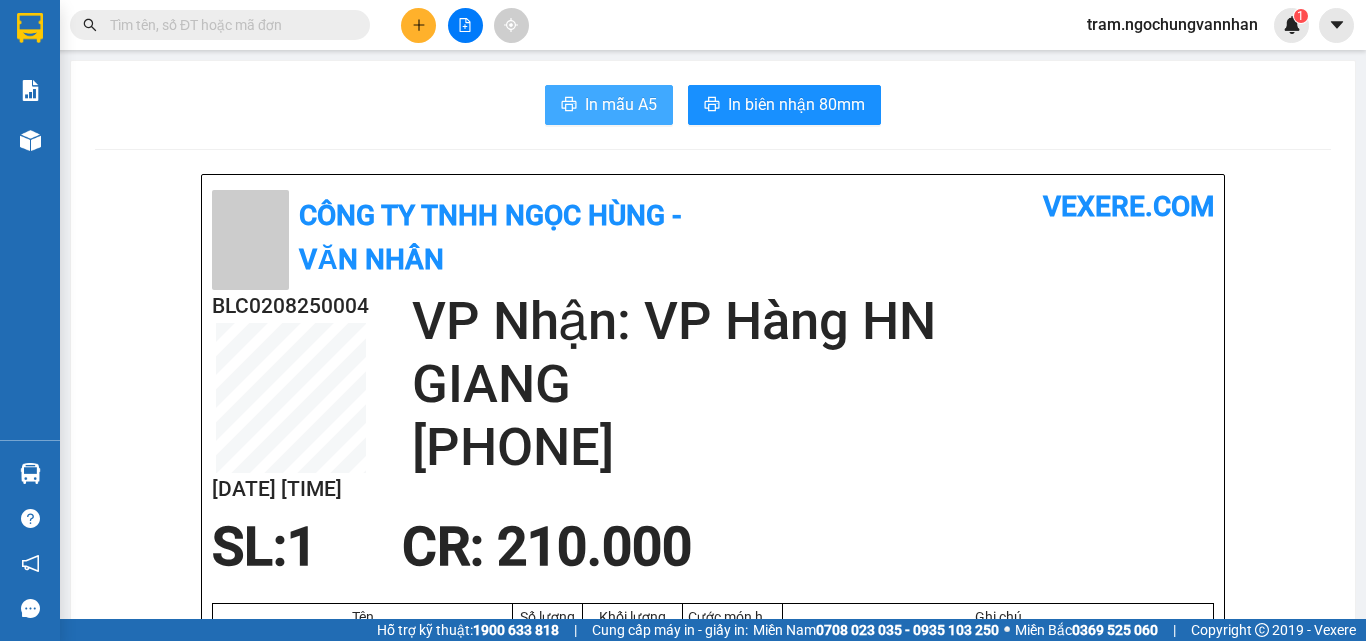 click 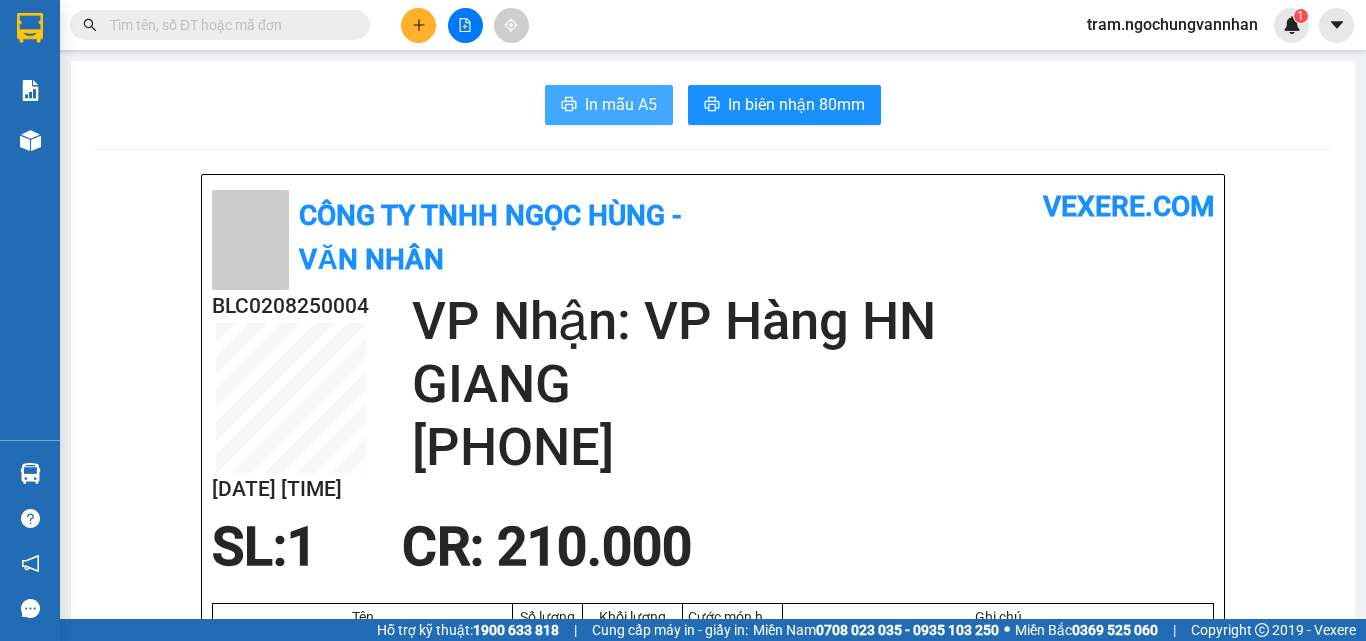scroll, scrollTop: 0, scrollLeft: 0, axis: both 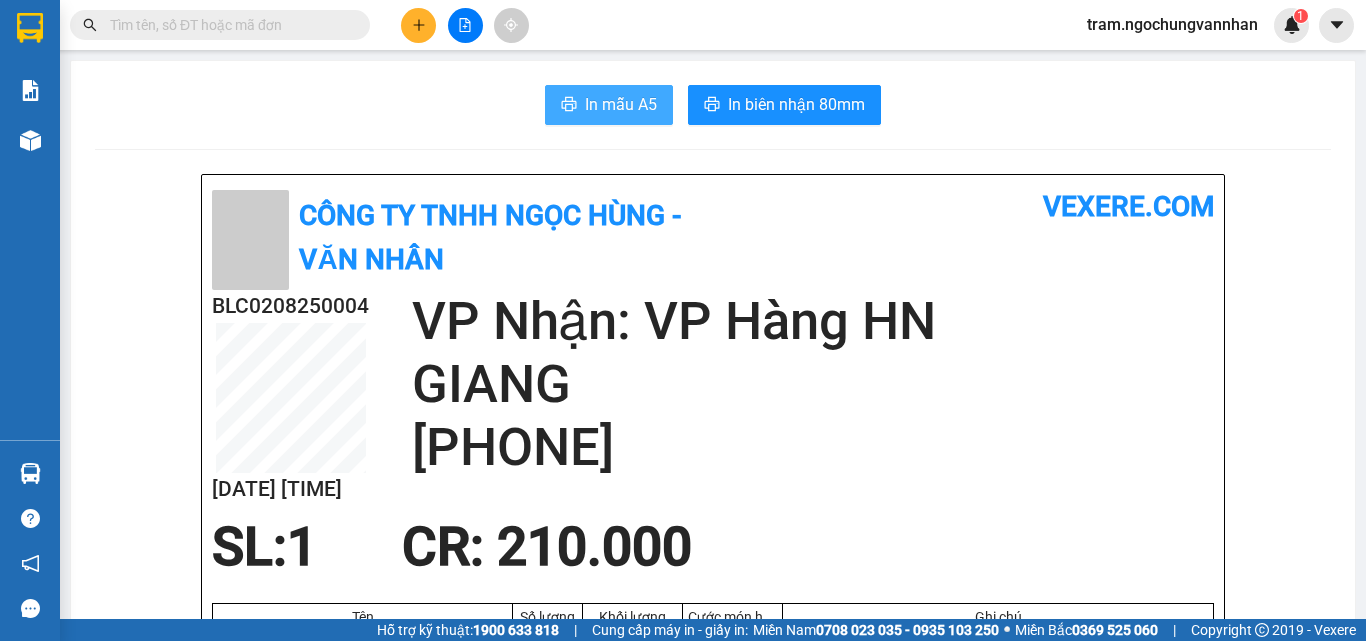 click on "In mẫu A5" at bounding box center [621, 104] 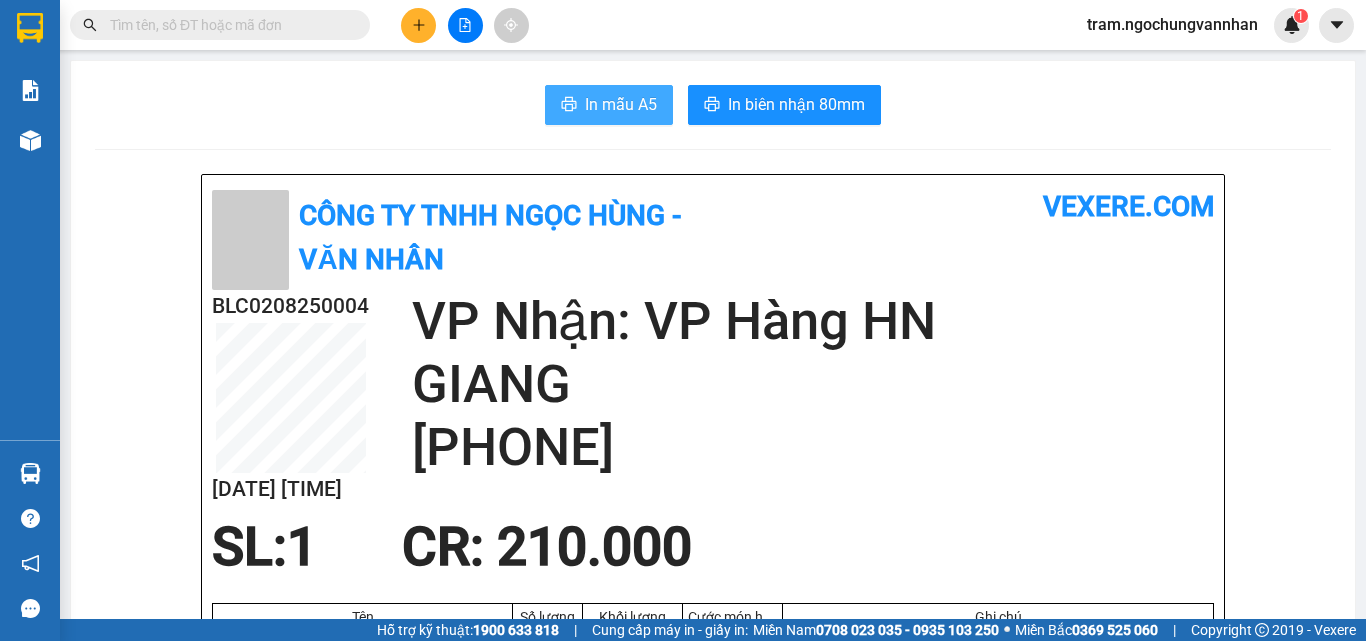 scroll, scrollTop: 0, scrollLeft: 0, axis: both 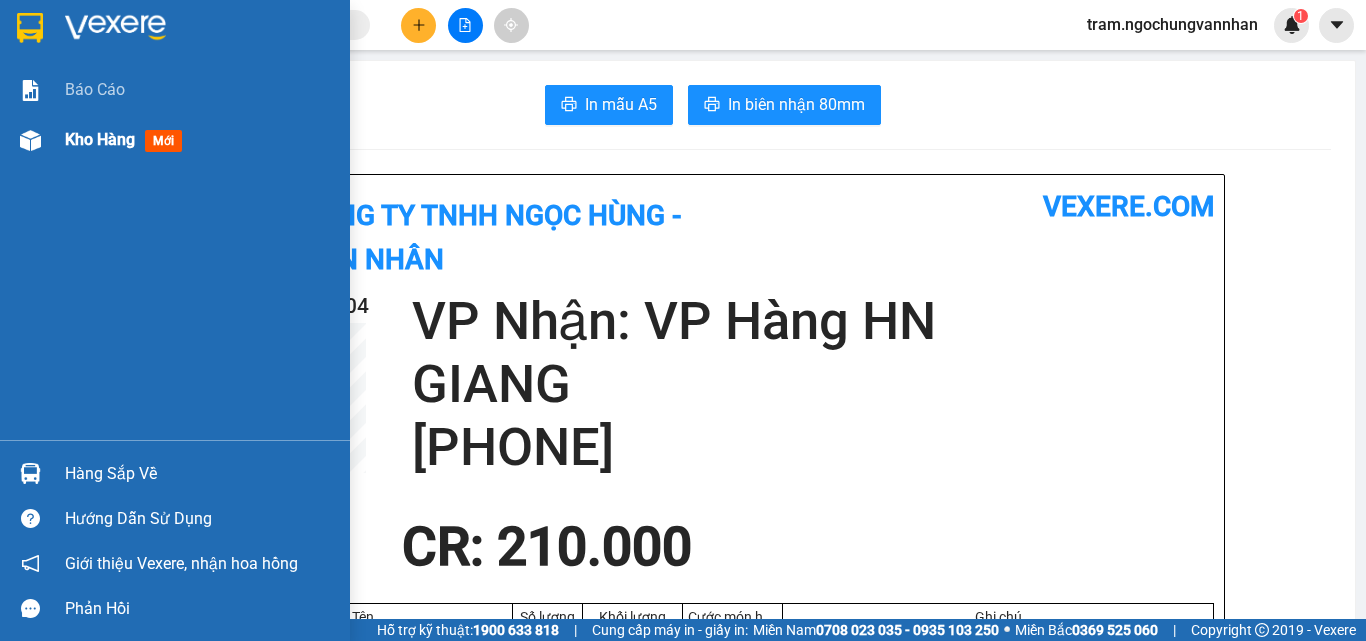click on "mới" at bounding box center (163, 141) 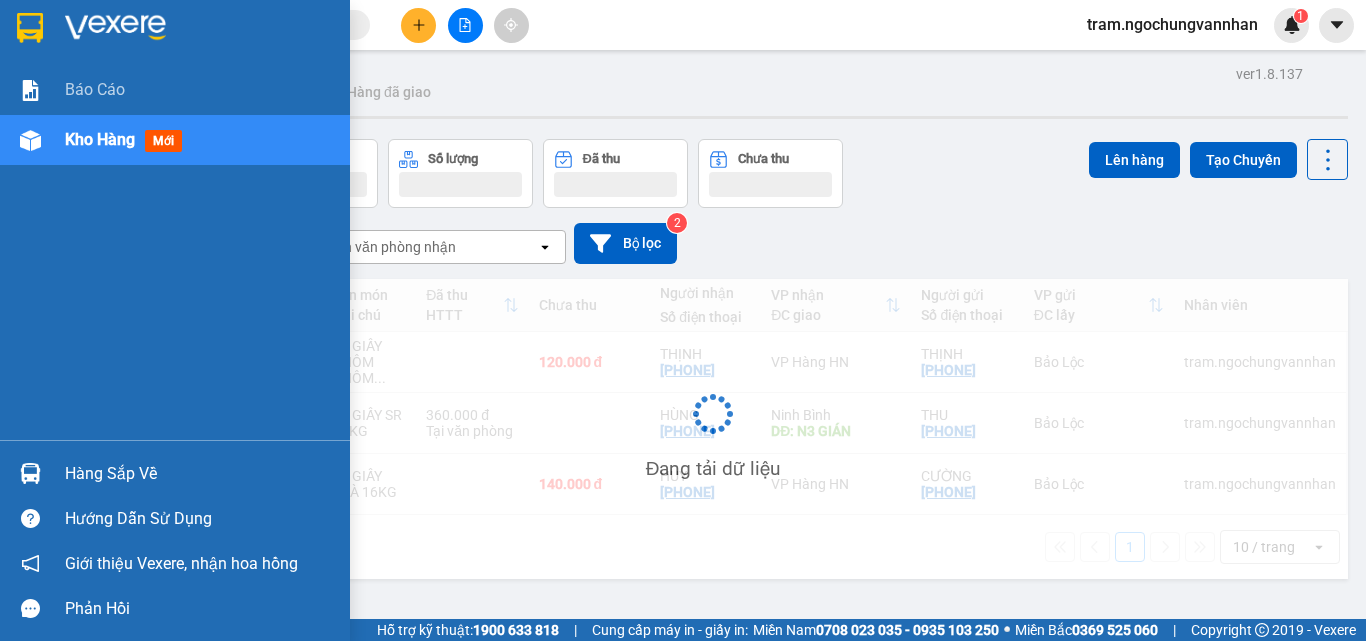 click on "Kho hàng" at bounding box center (100, 139) 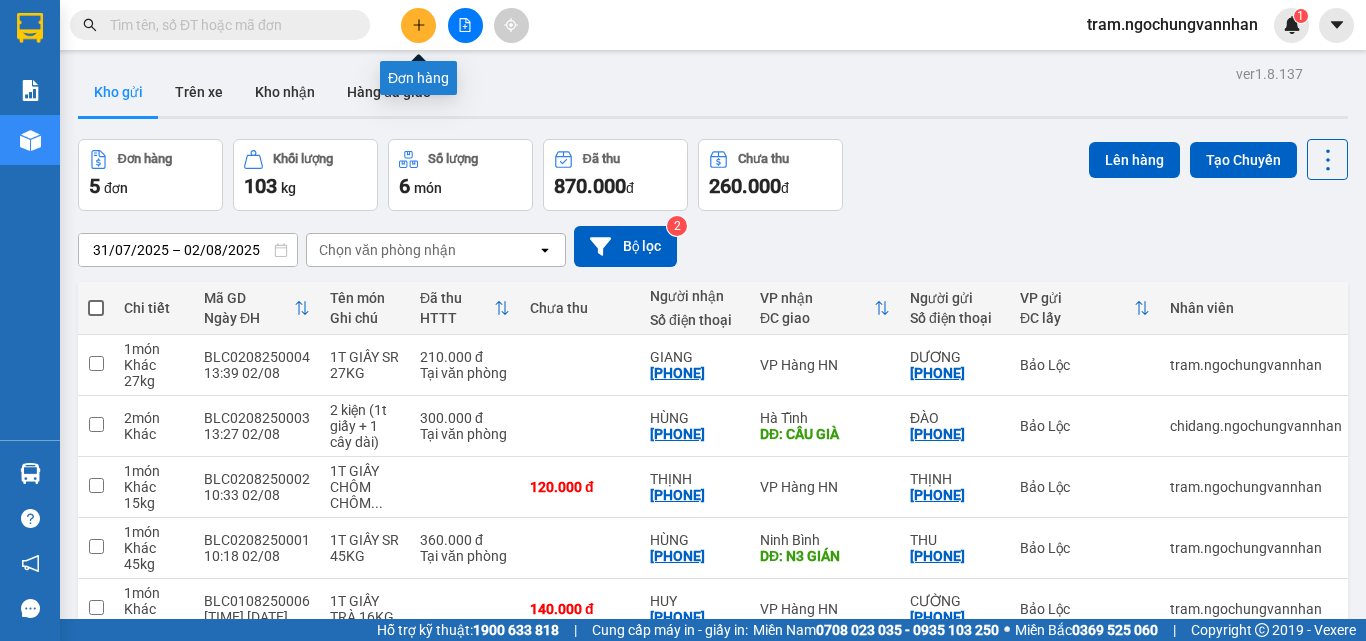 click 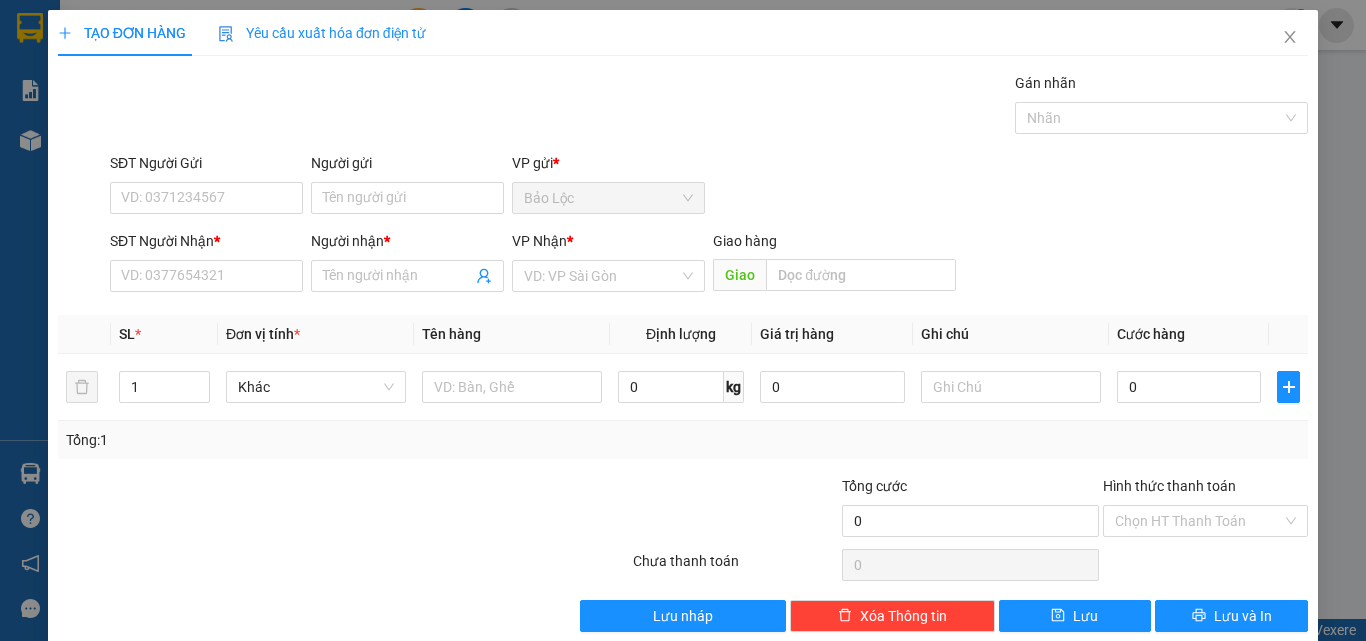 click on "Gán nhãn   Nhãn" at bounding box center [709, 107] 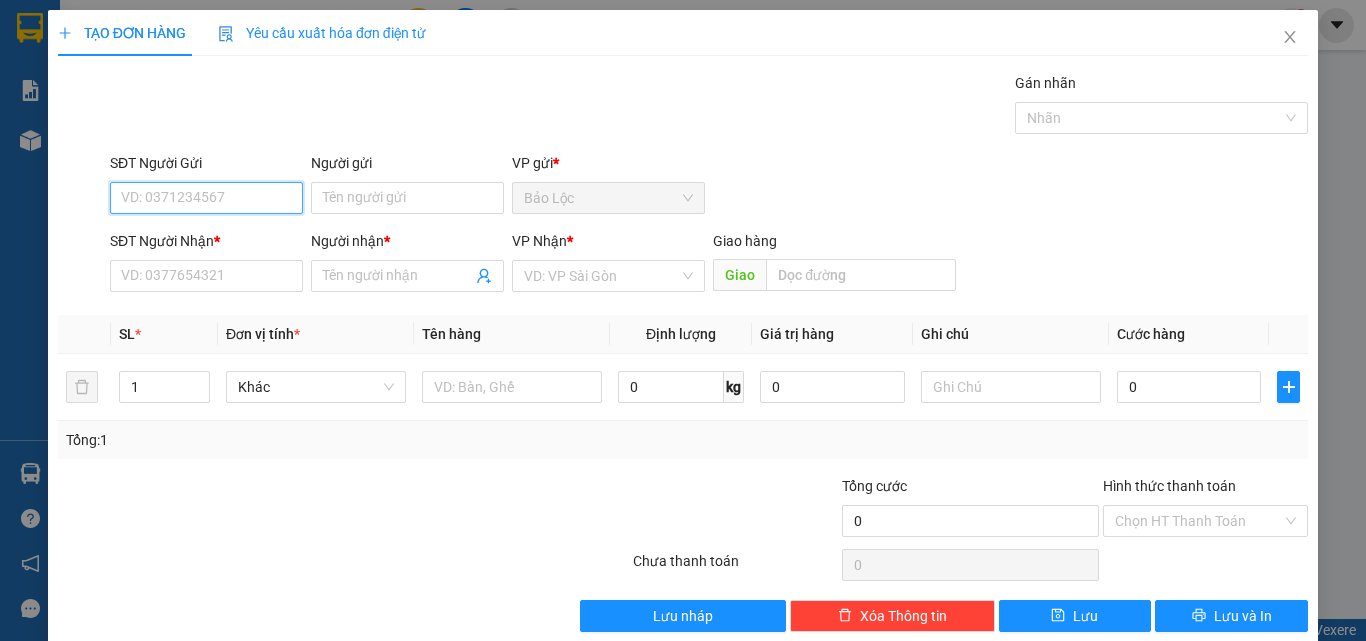 click on "SĐT Người Gửi" at bounding box center (206, 198) 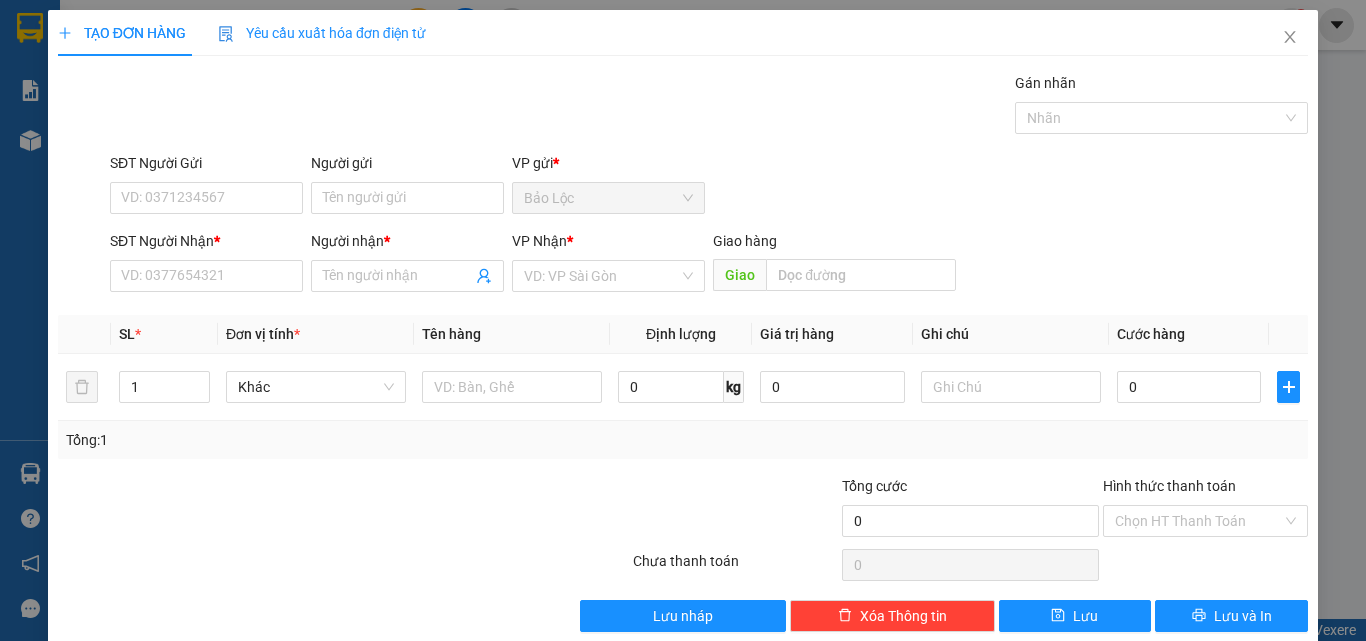 click on "Gán nhãn   Nhãn" at bounding box center (709, 107) 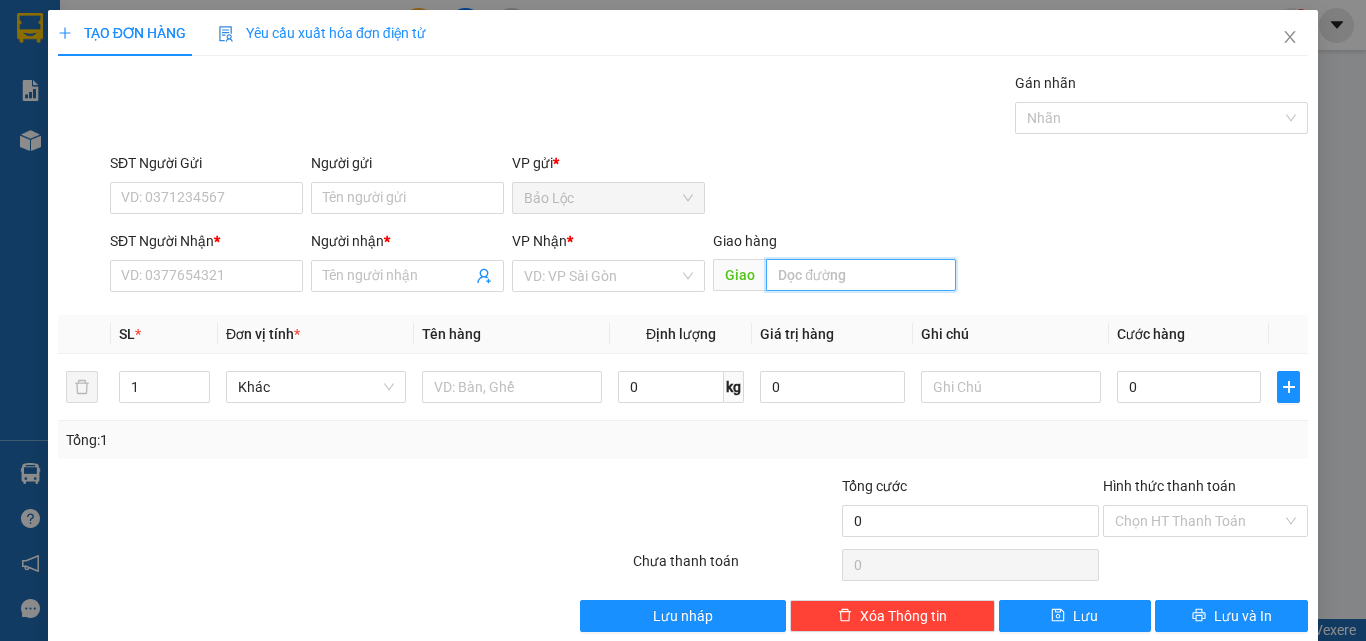 click at bounding box center (861, 275) 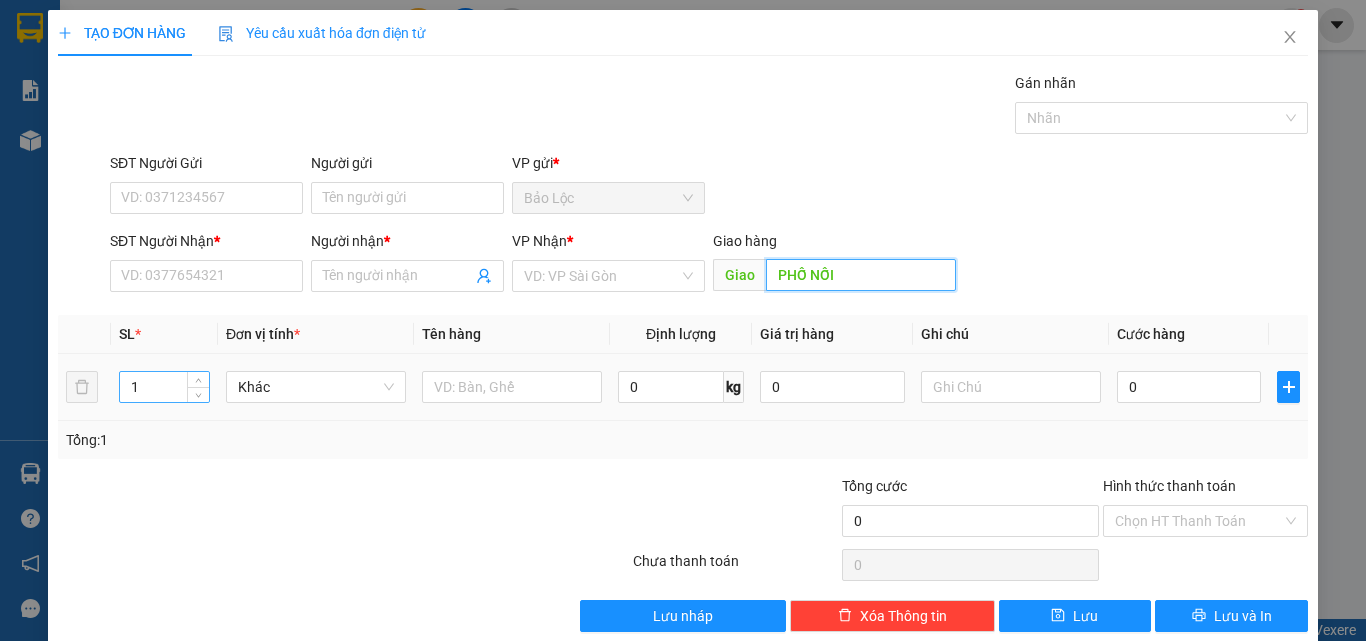 type on "PHỐ NỐI" 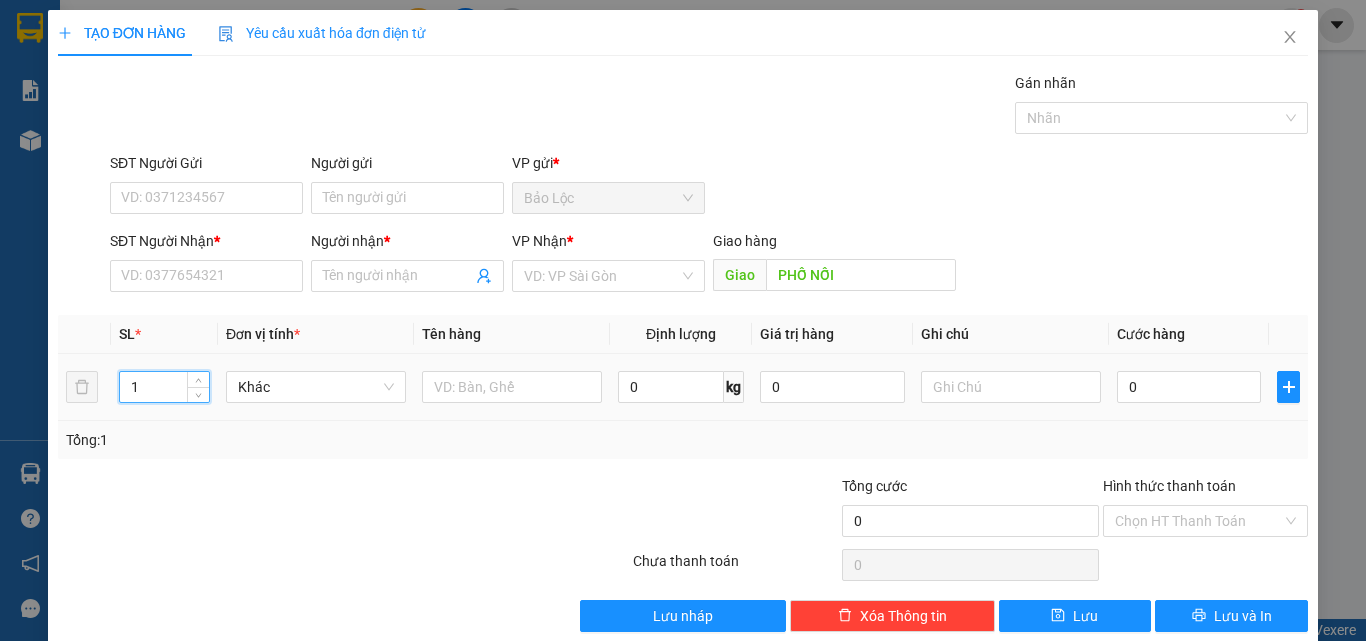 click on "1 Khác 0 kg 0 0" at bounding box center [683, 387] 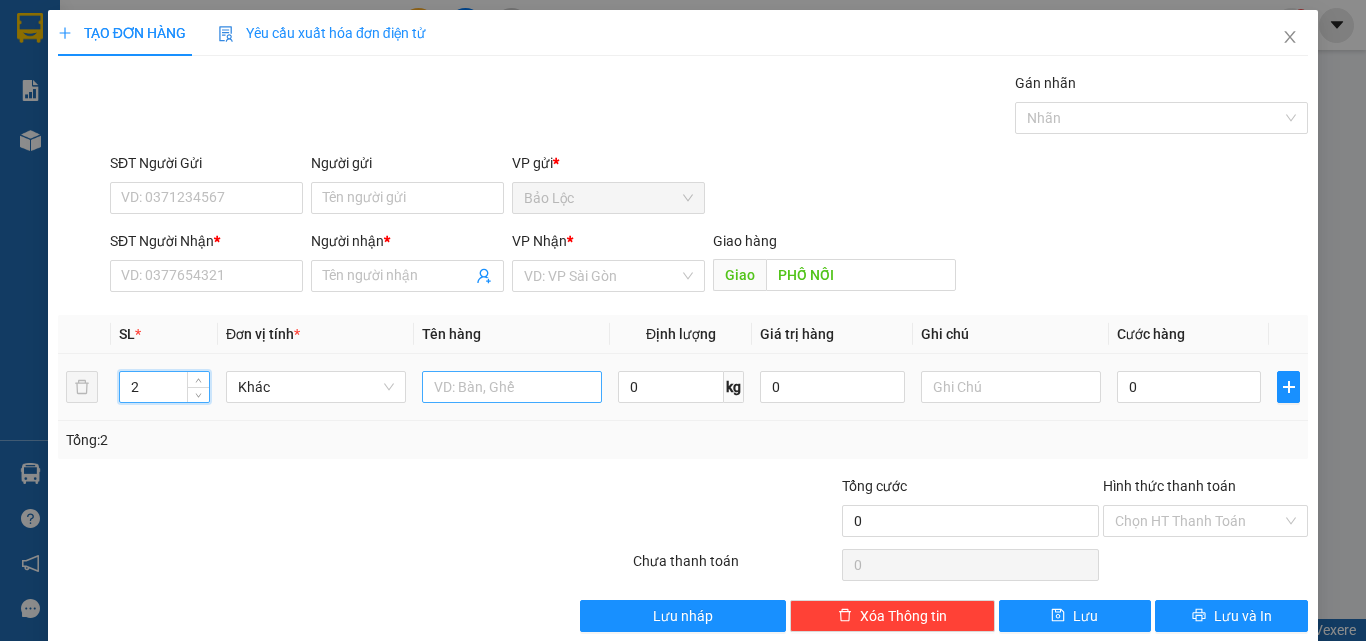 type on "2" 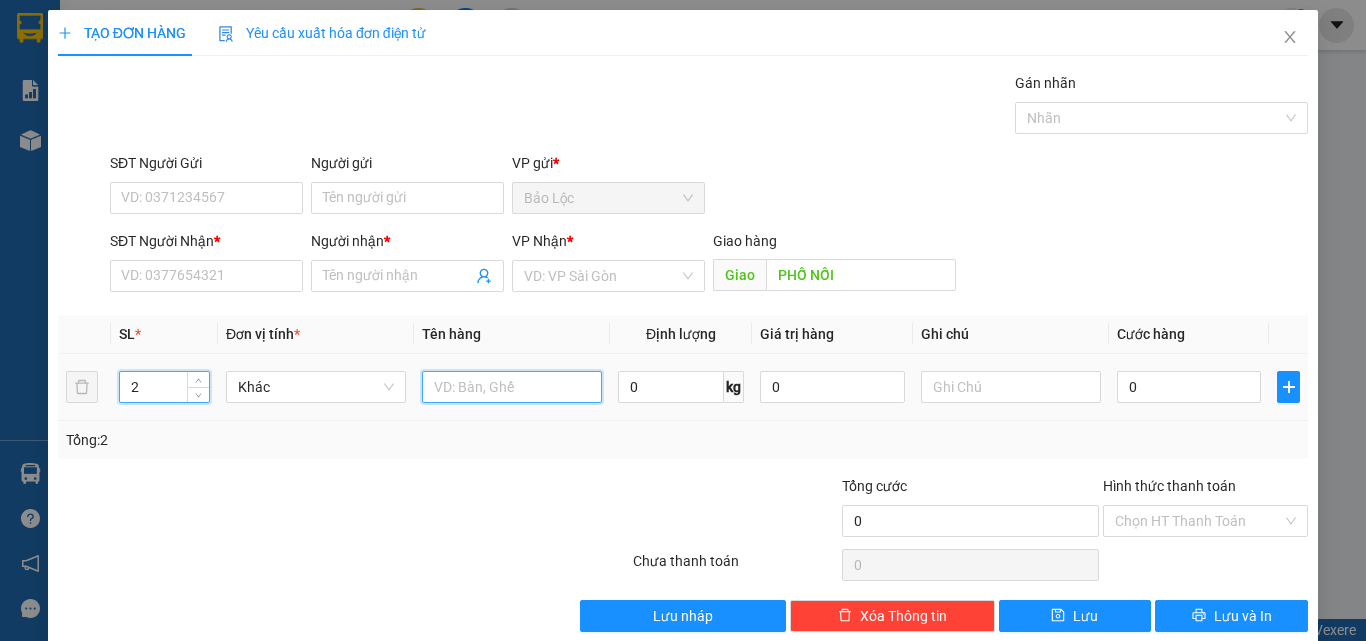 click at bounding box center [512, 387] 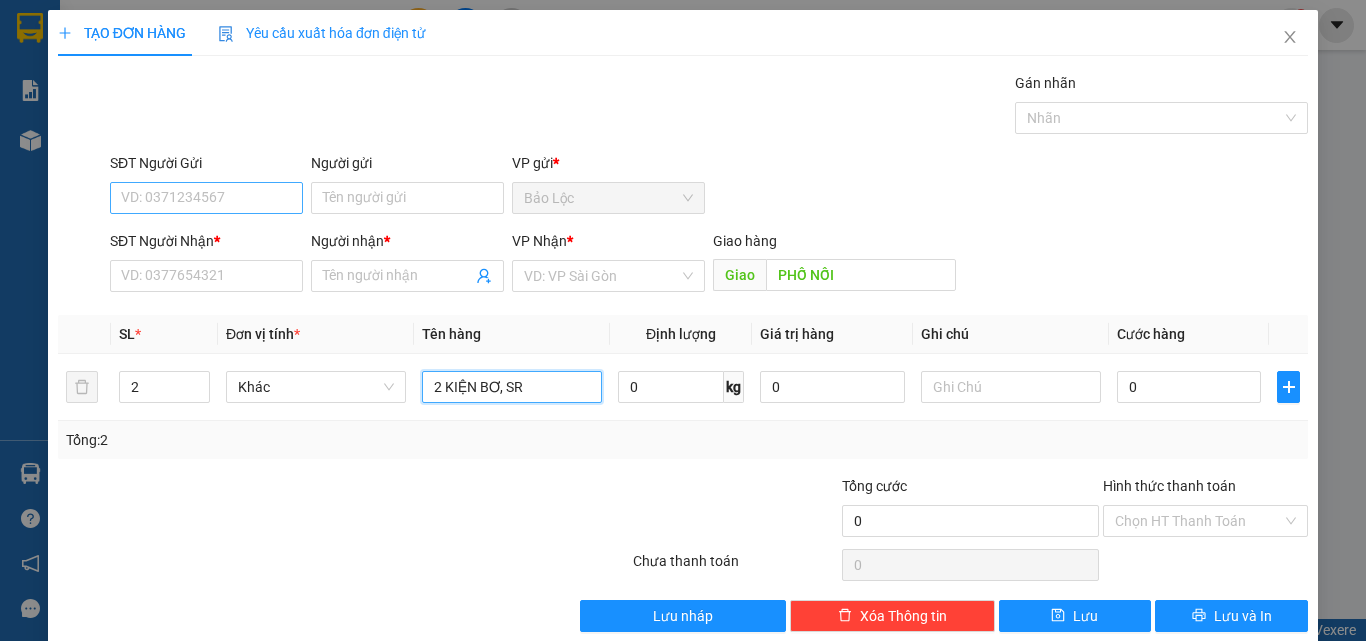 type on "2 KIỆN BƠ, SR" 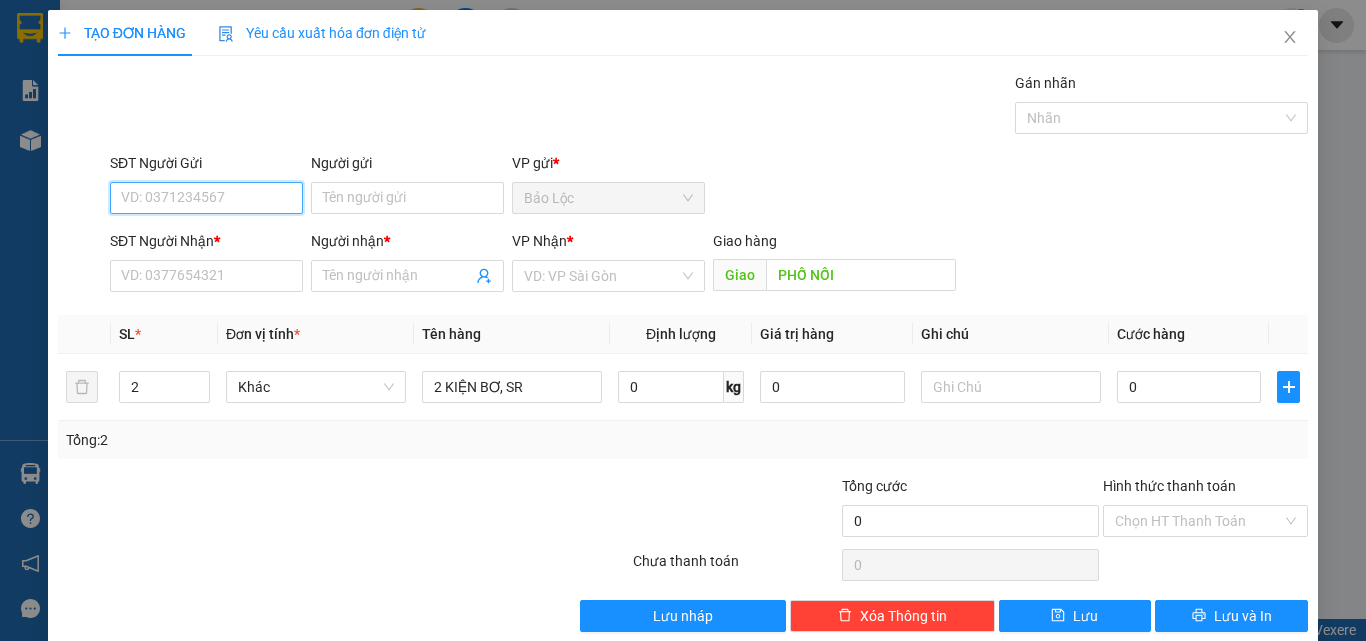 click on "SĐT Người Gửi" at bounding box center [206, 198] 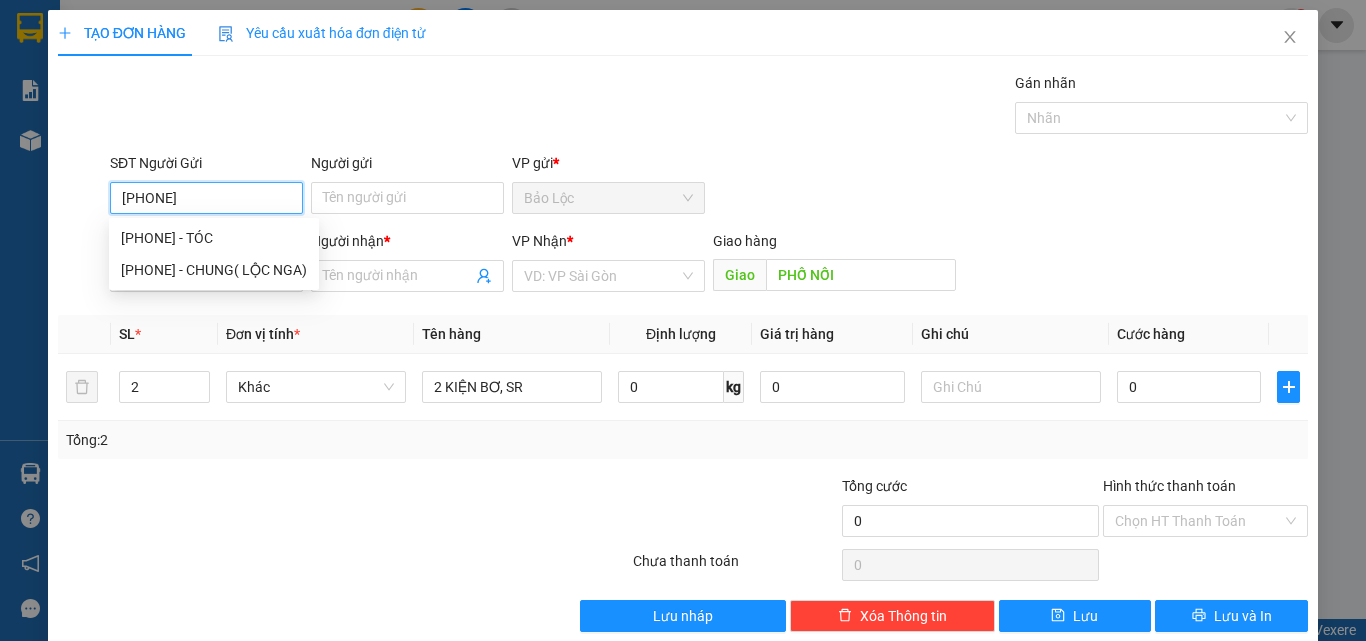 type on "[PHONE]" 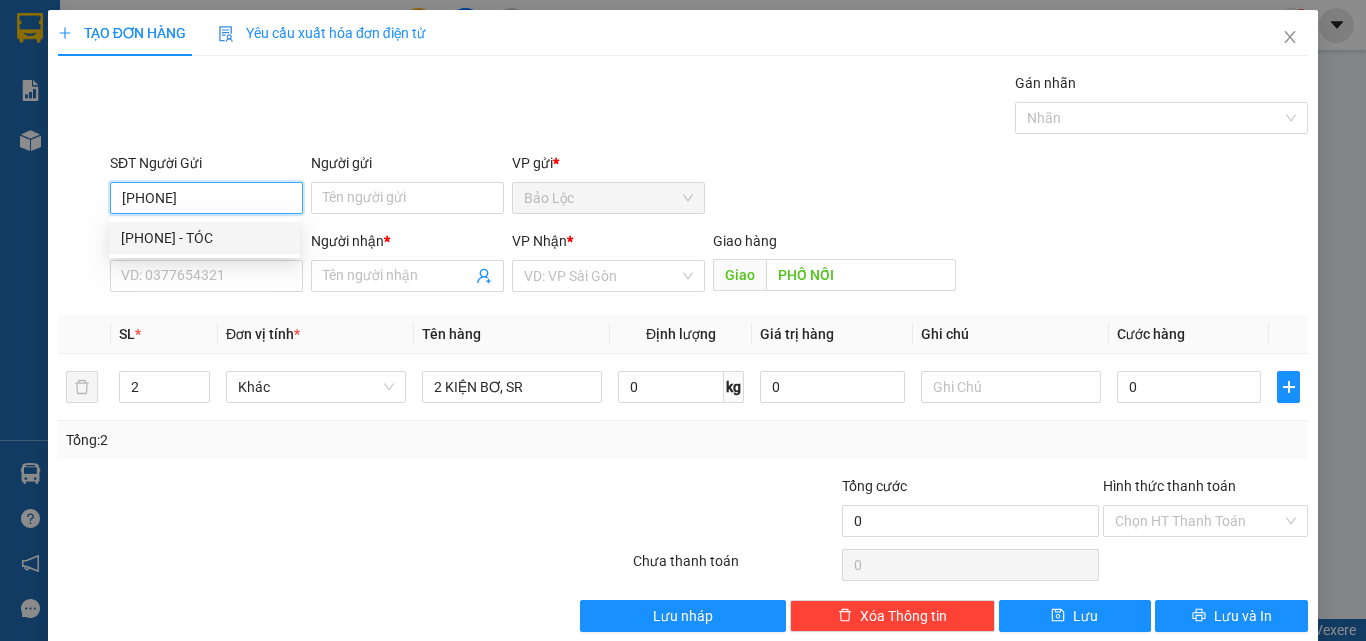 click on "[PHONE] - TÓC" at bounding box center [204, 238] 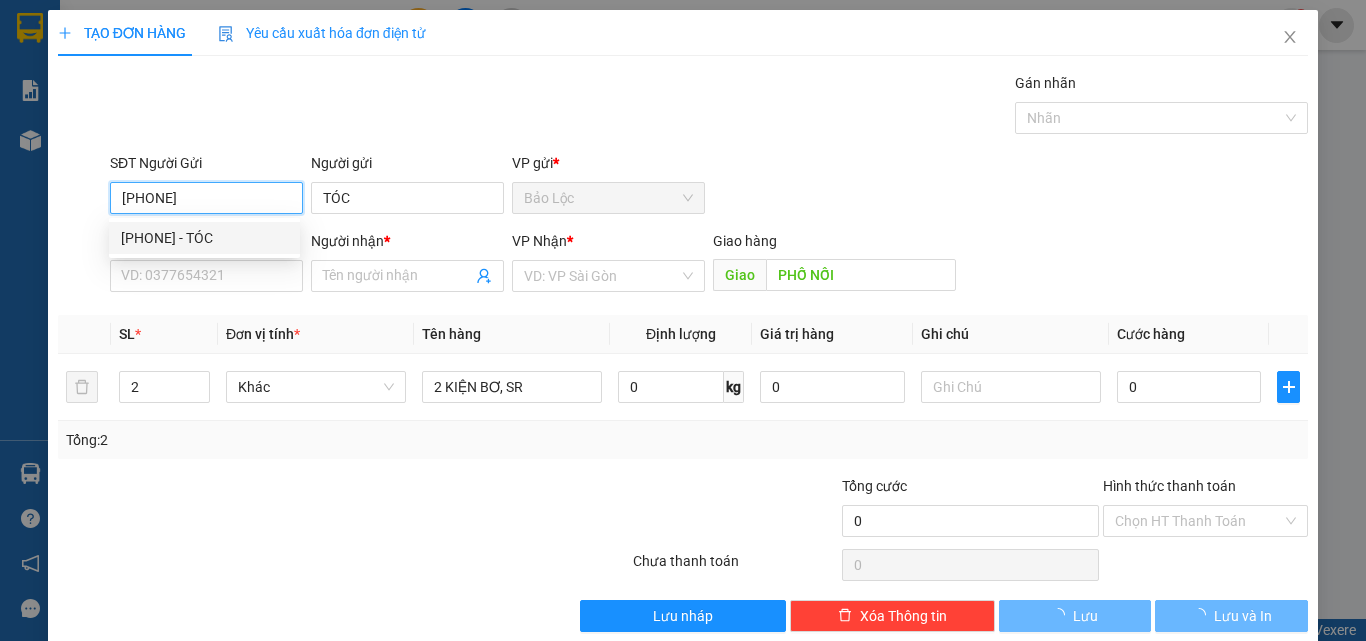 type on "190.000" 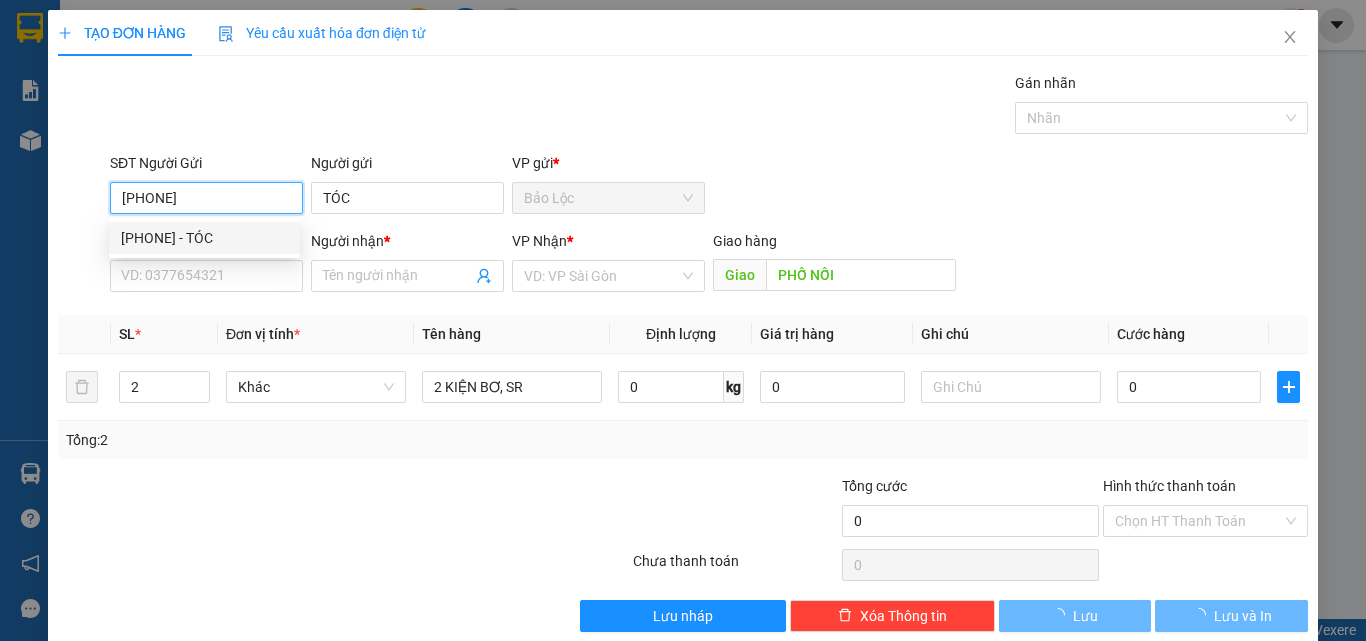 type on "190.000" 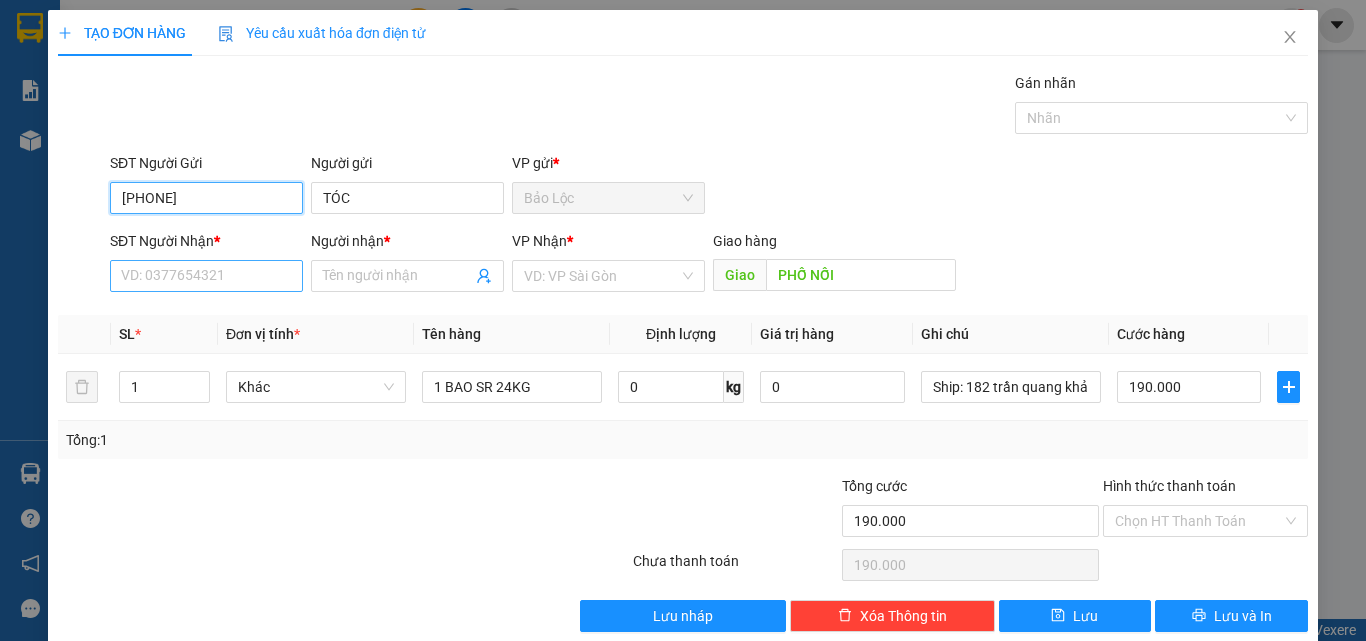 type on "[PHONE]" 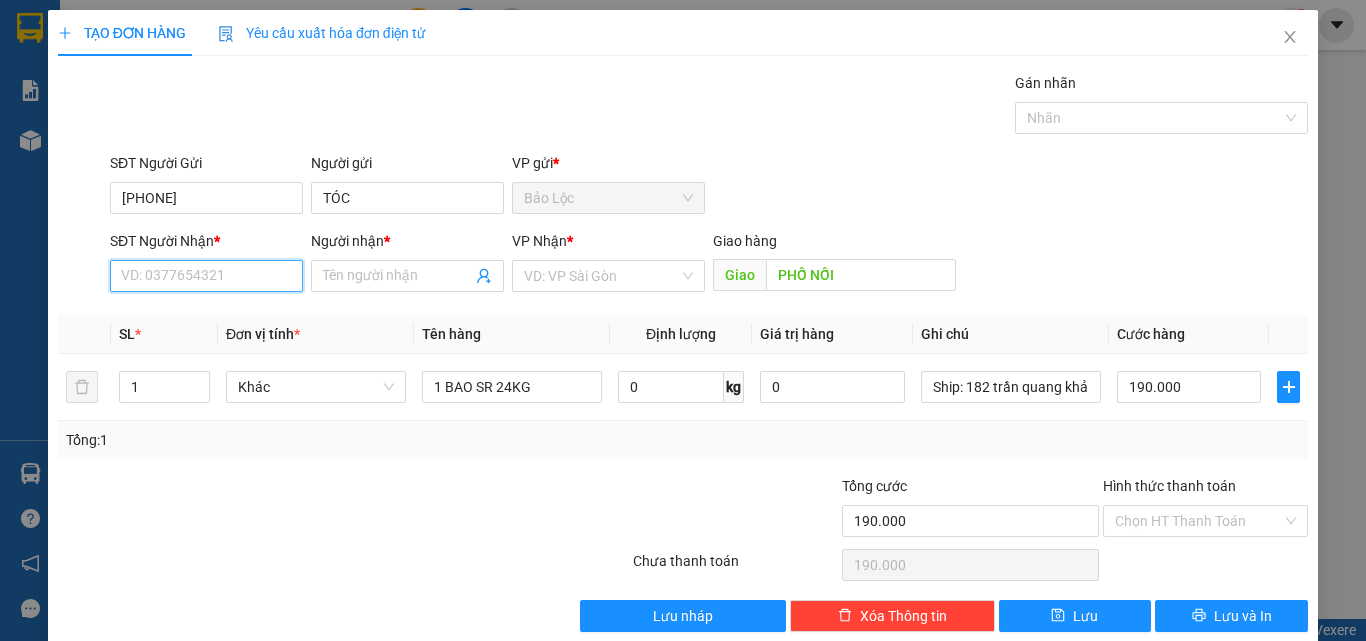 click on "SĐT Người Nhận  *" at bounding box center (206, 276) 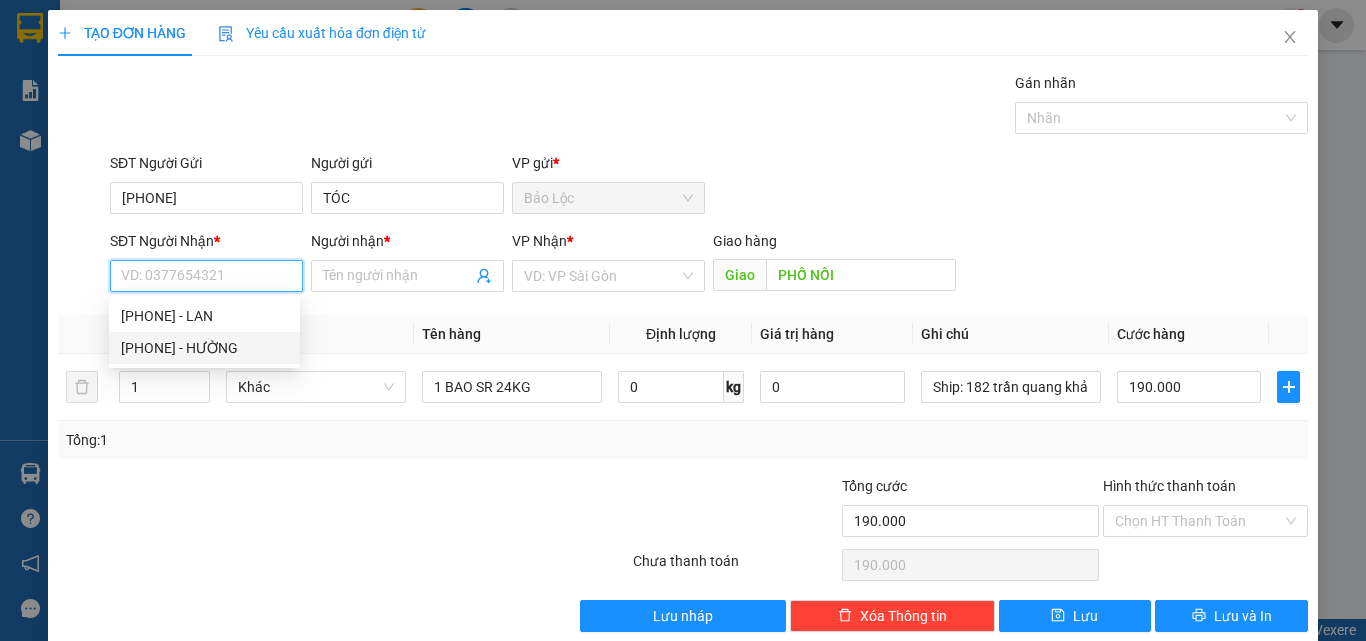 click on "[PHONE] - HƯỜNG" at bounding box center [204, 348] 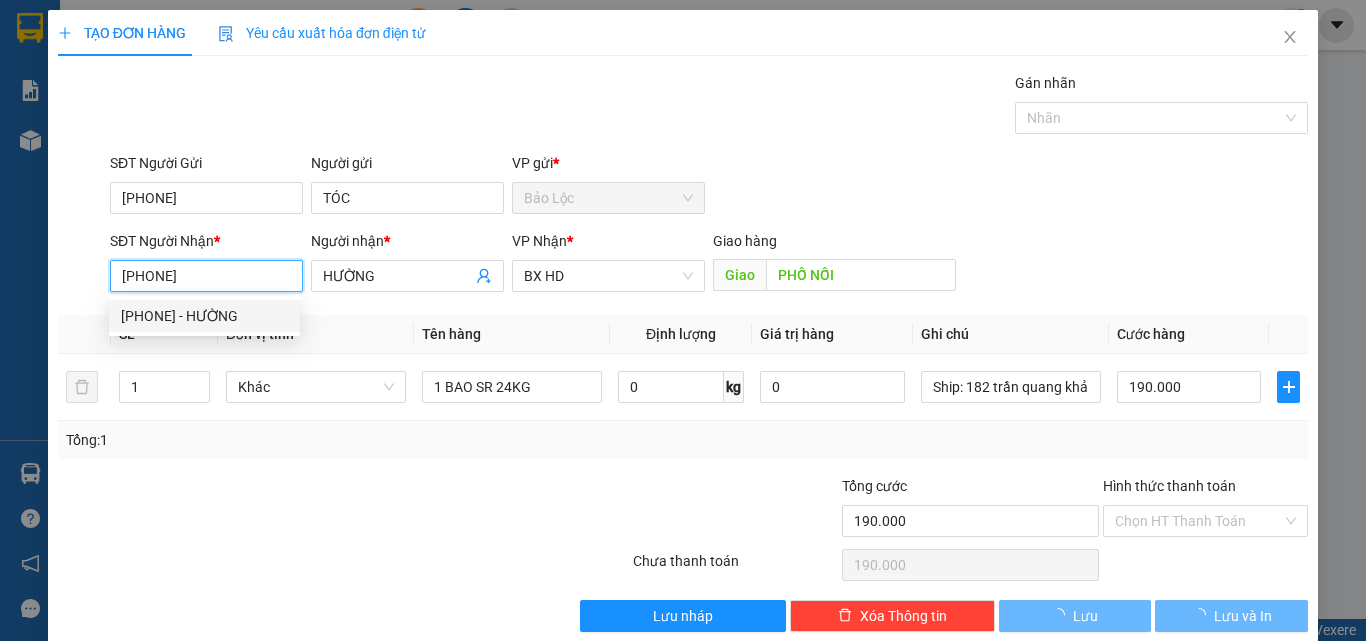 type on "300.000" 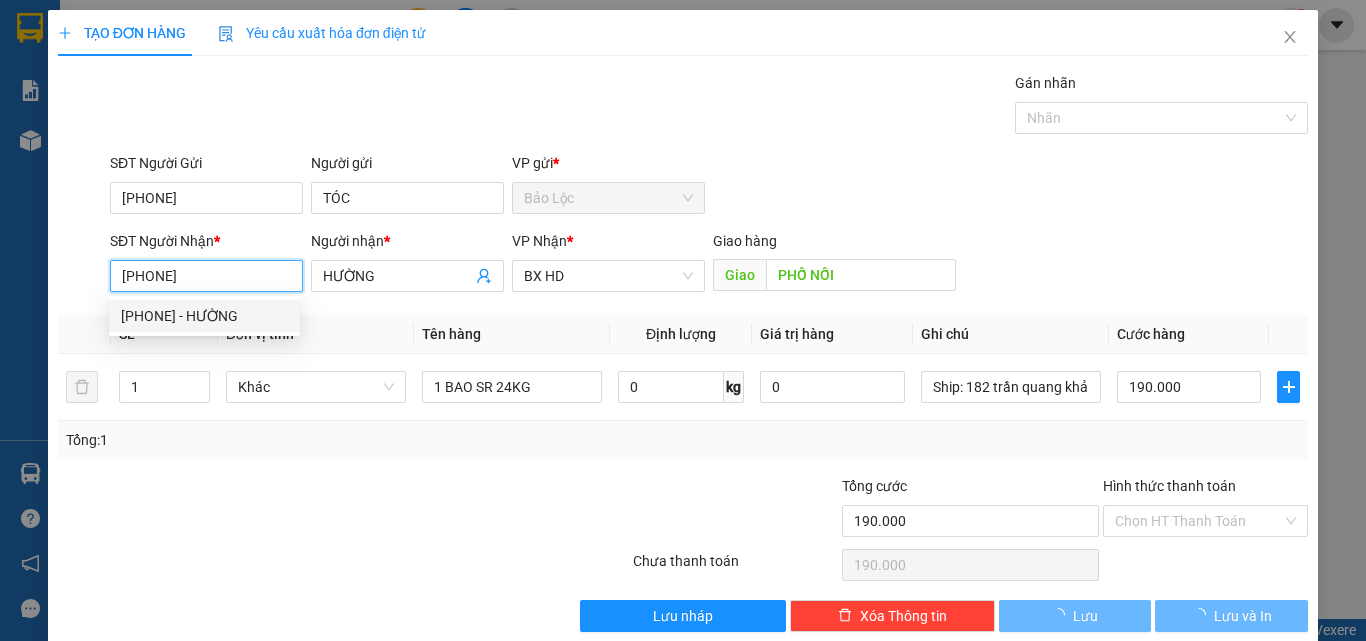 type on "300.000" 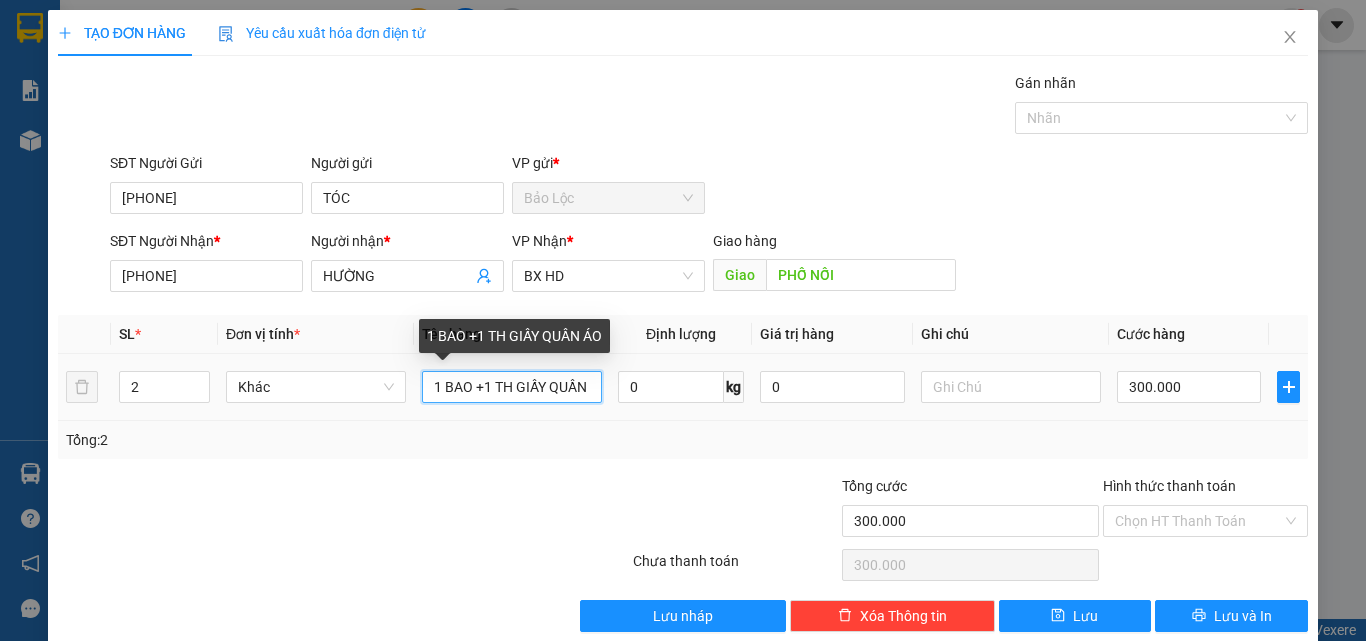 scroll, scrollTop: 0, scrollLeft: 27, axis: horizontal 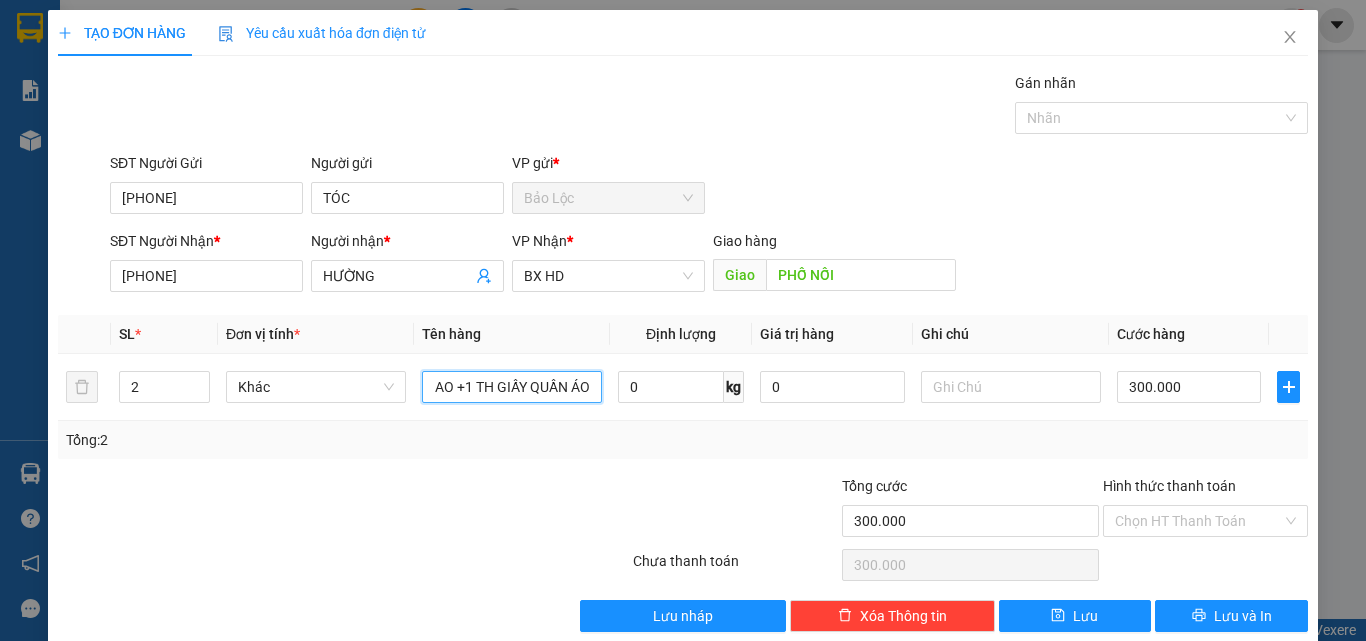 drag, startPoint x: 426, startPoint y: 382, endPoint x: 834, endPoint y: 422, distance: 409.9561 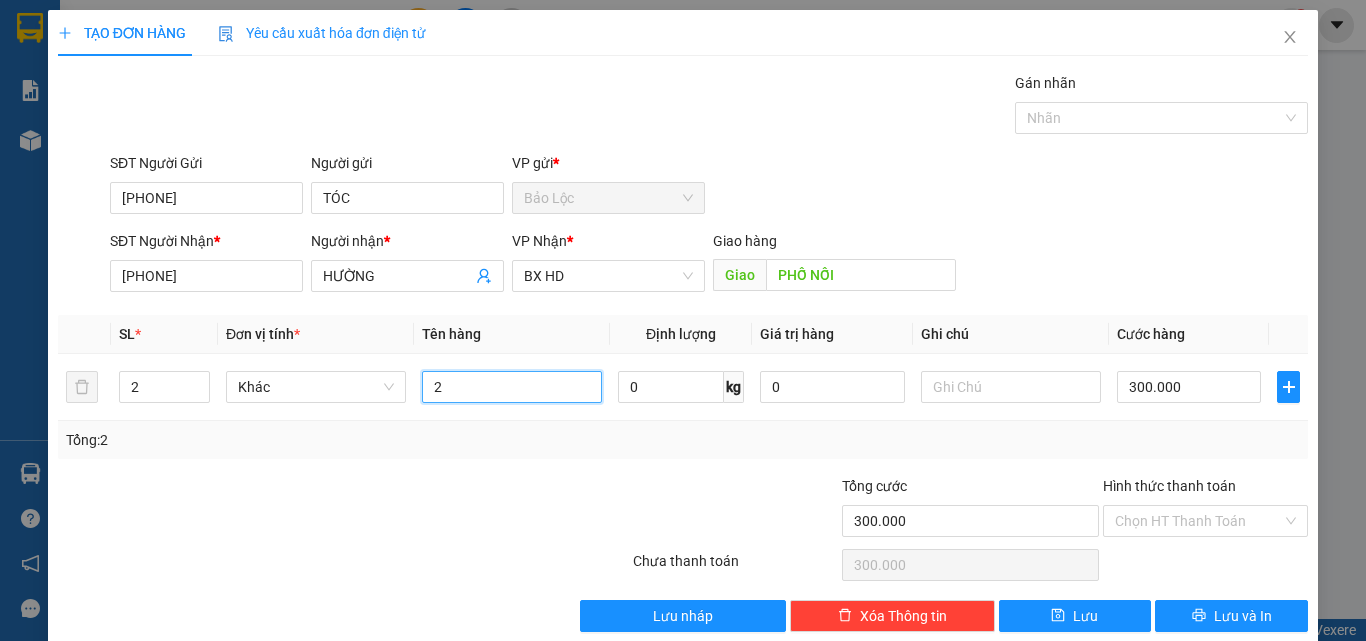 scroll, scrollTop: 0, scrollLeft: 0, axis: both 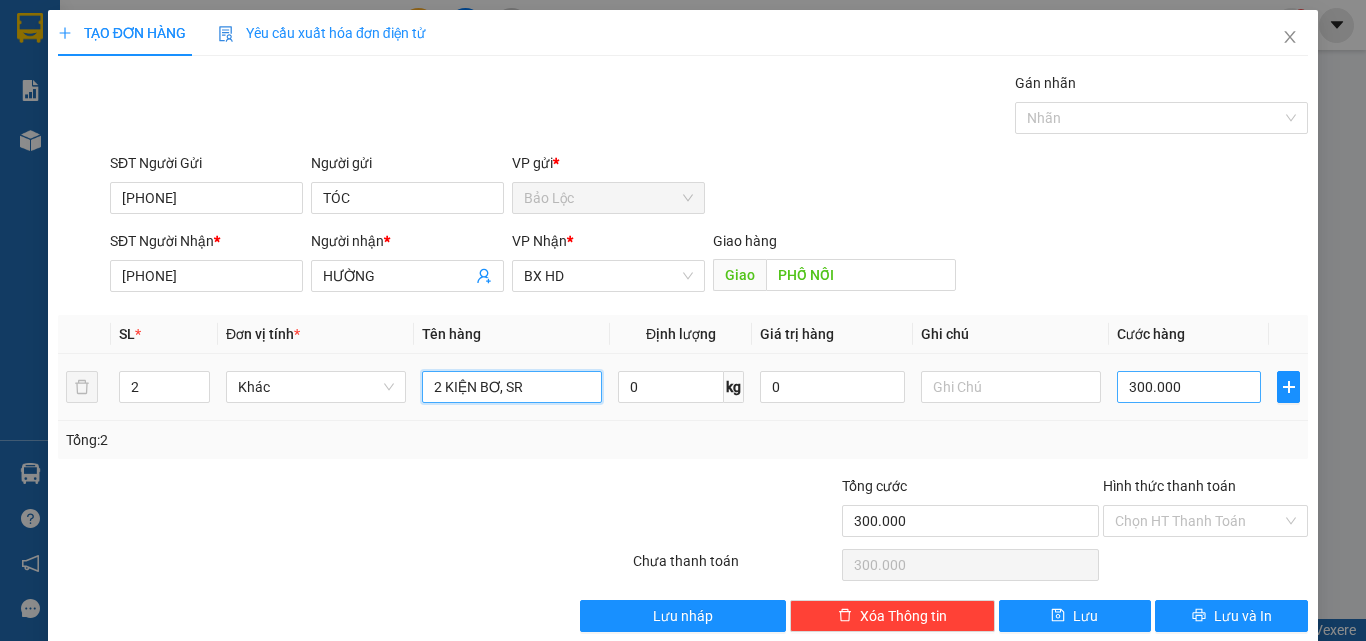 type on "2 KIỆN BƠ, SR" 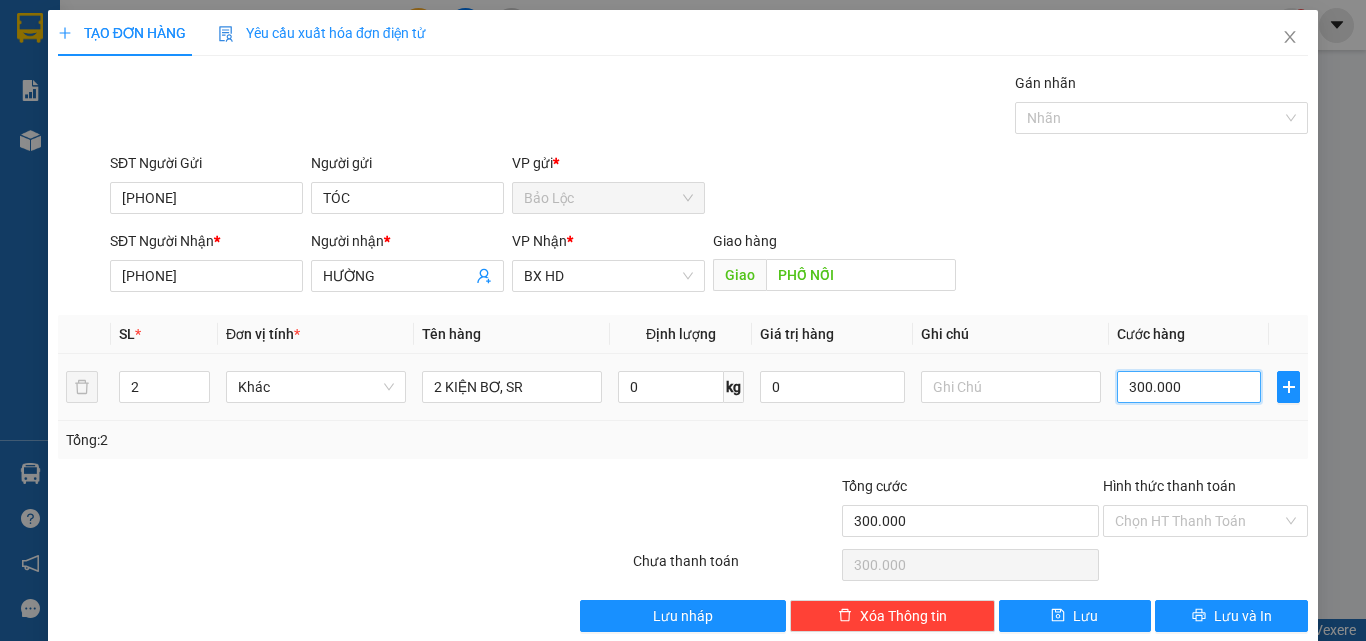 click on "300.000" at bounding box center [1189, 387] 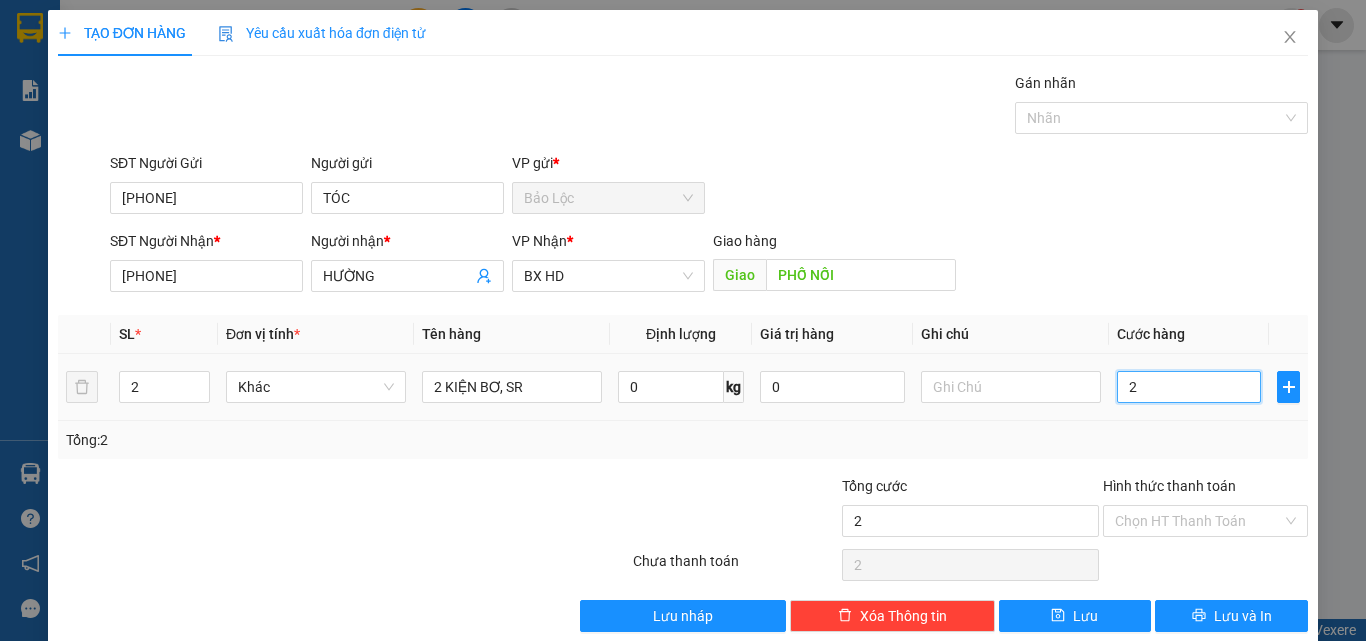 type on "25" 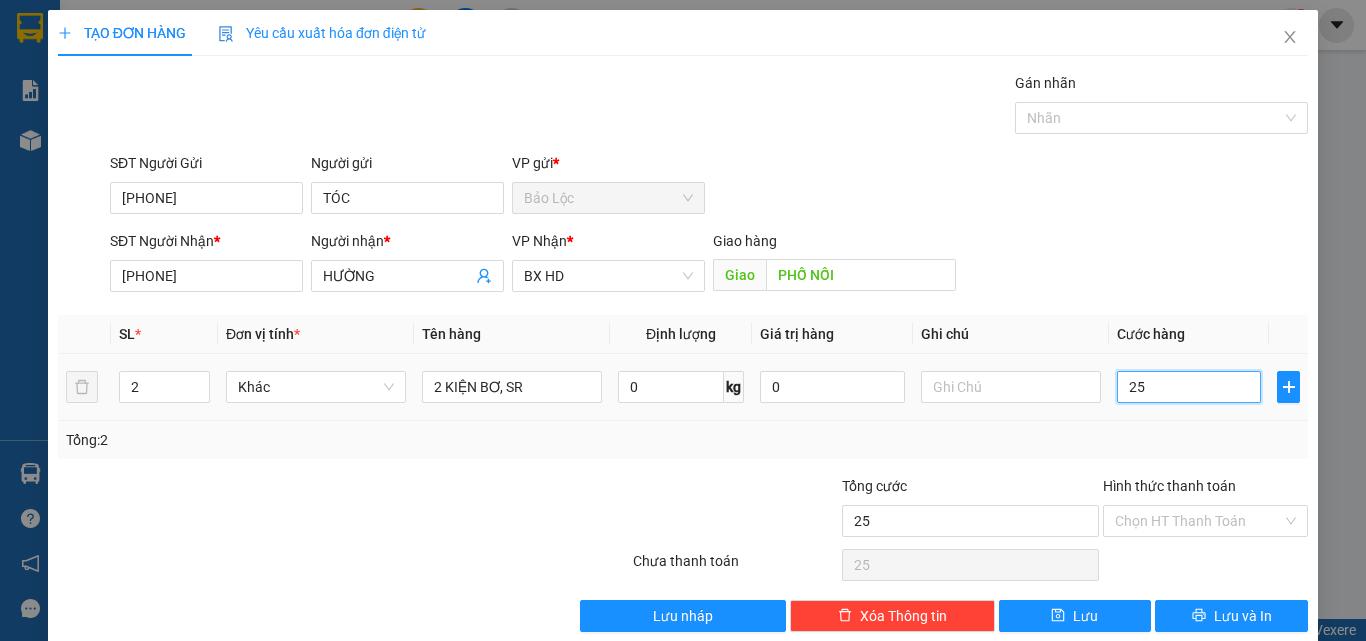 type on "250" 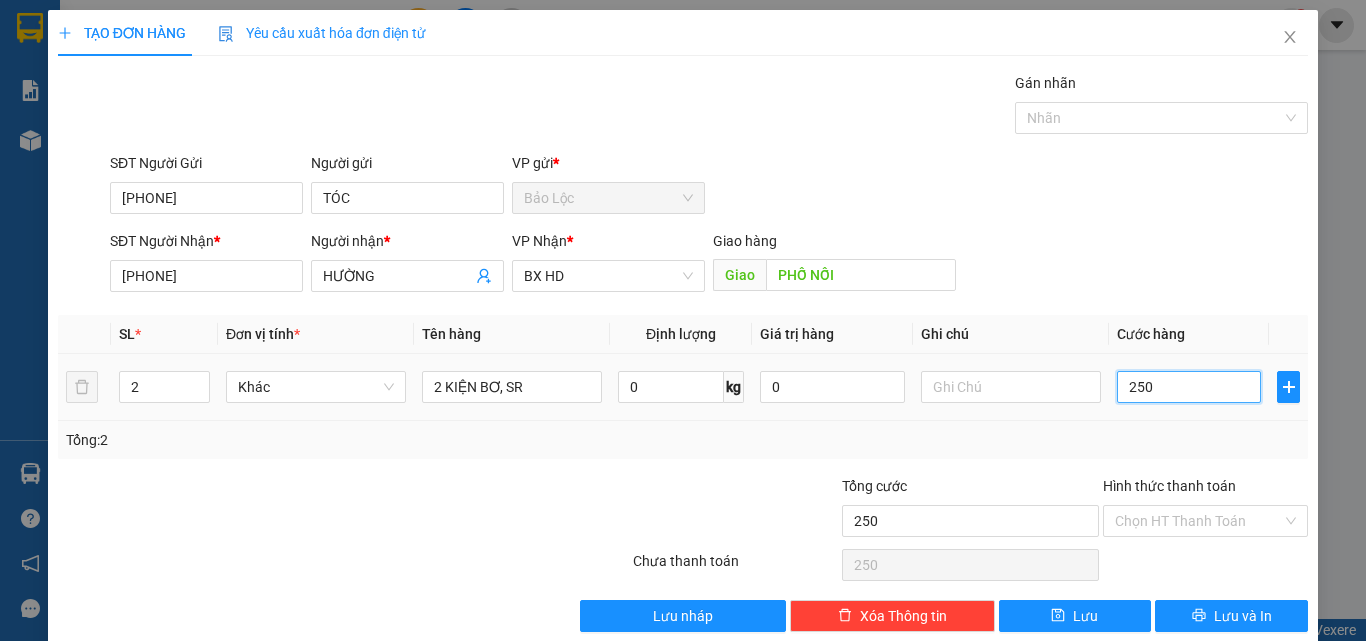 type on "2.500" 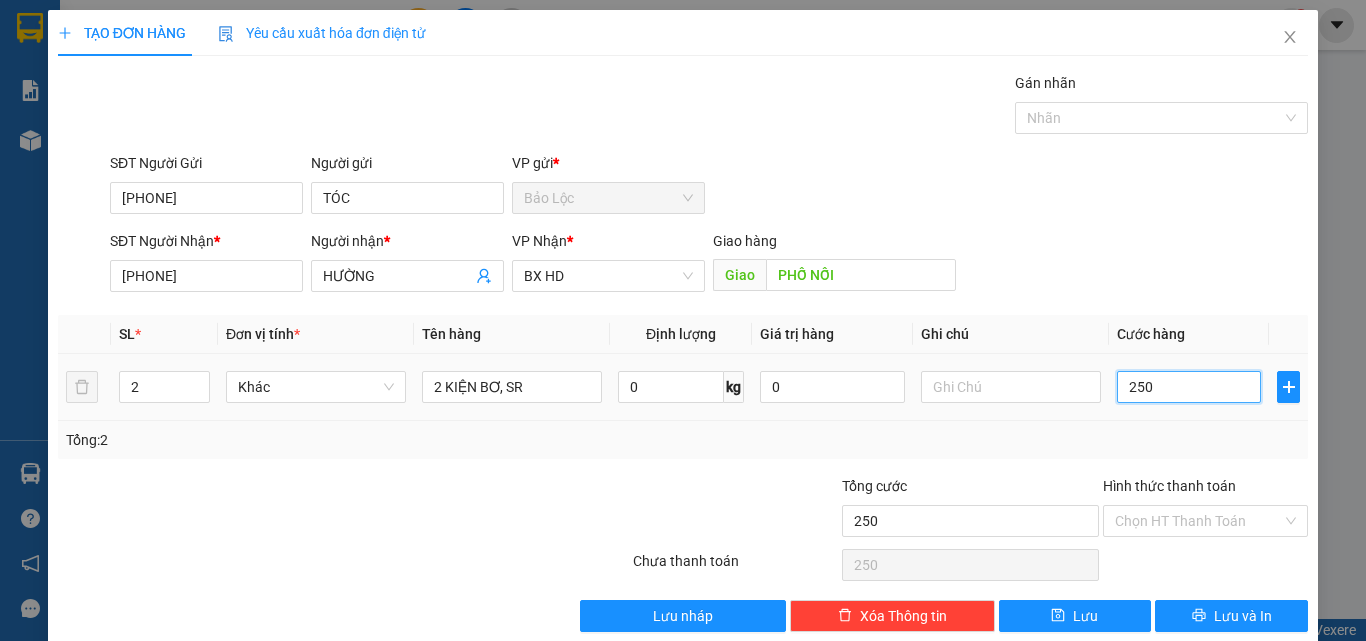 type on "2.500" 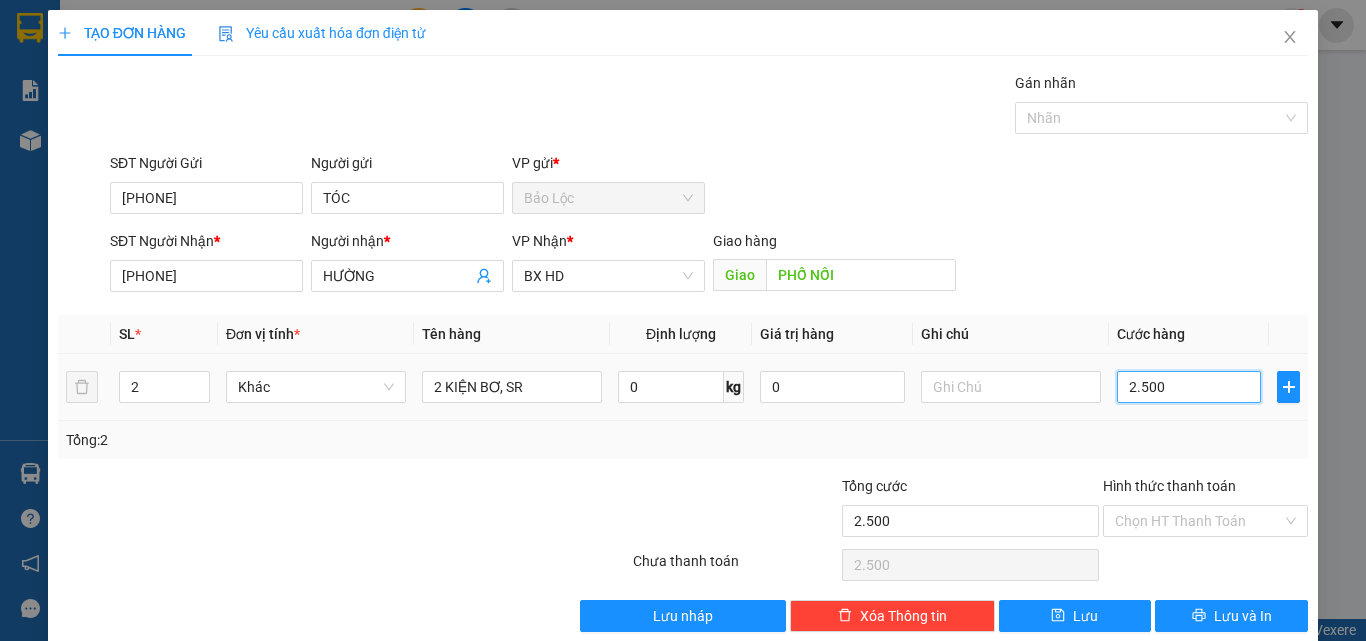 type on "25.000" 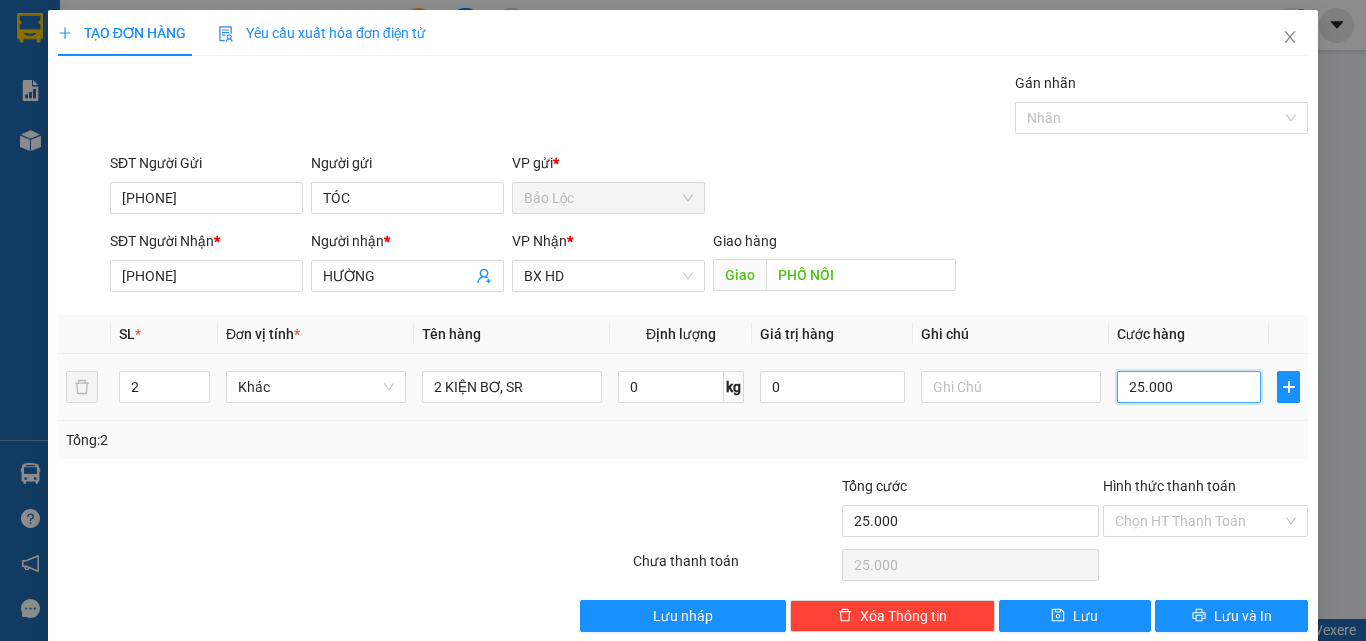 type on "250.000" 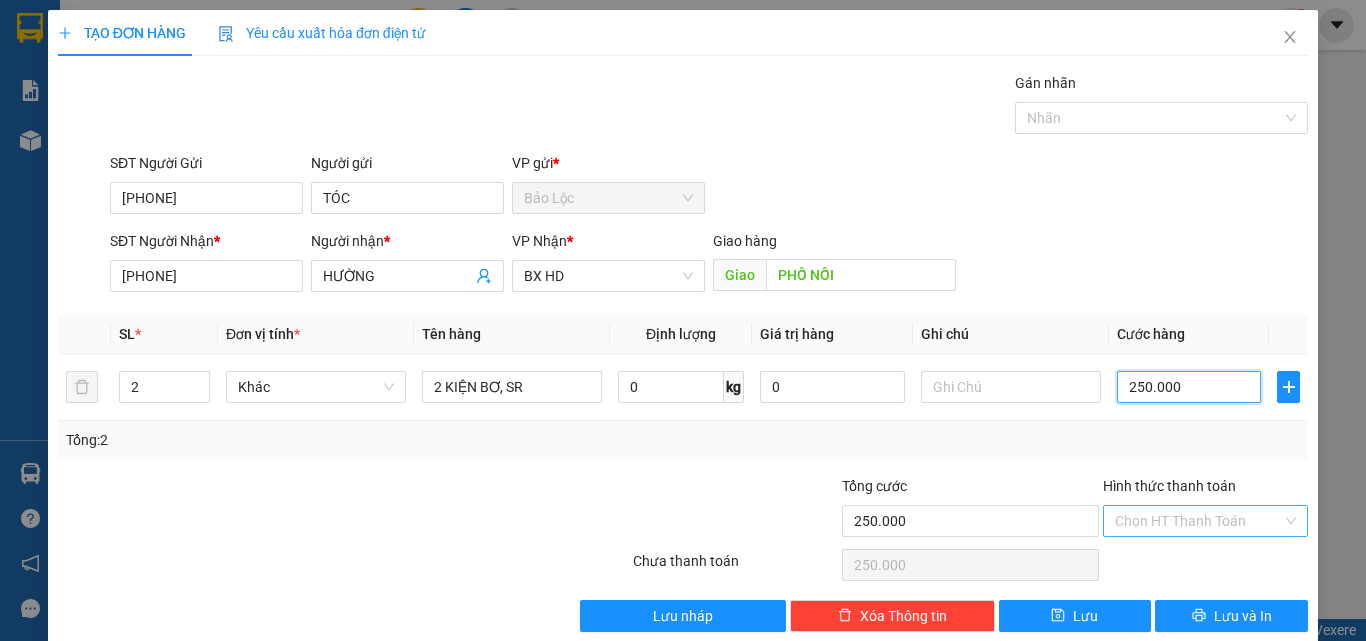 type on "250.000" 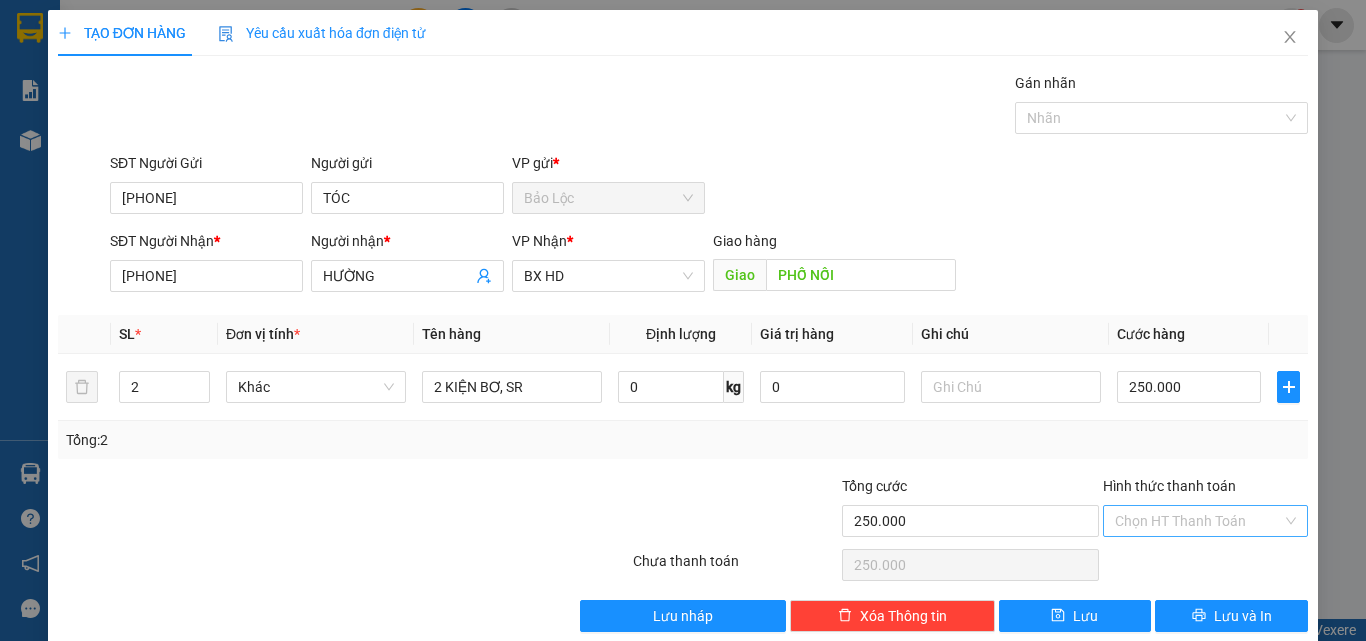 click on "Hình thức thanh toán" at bounding box center (1198, 521) 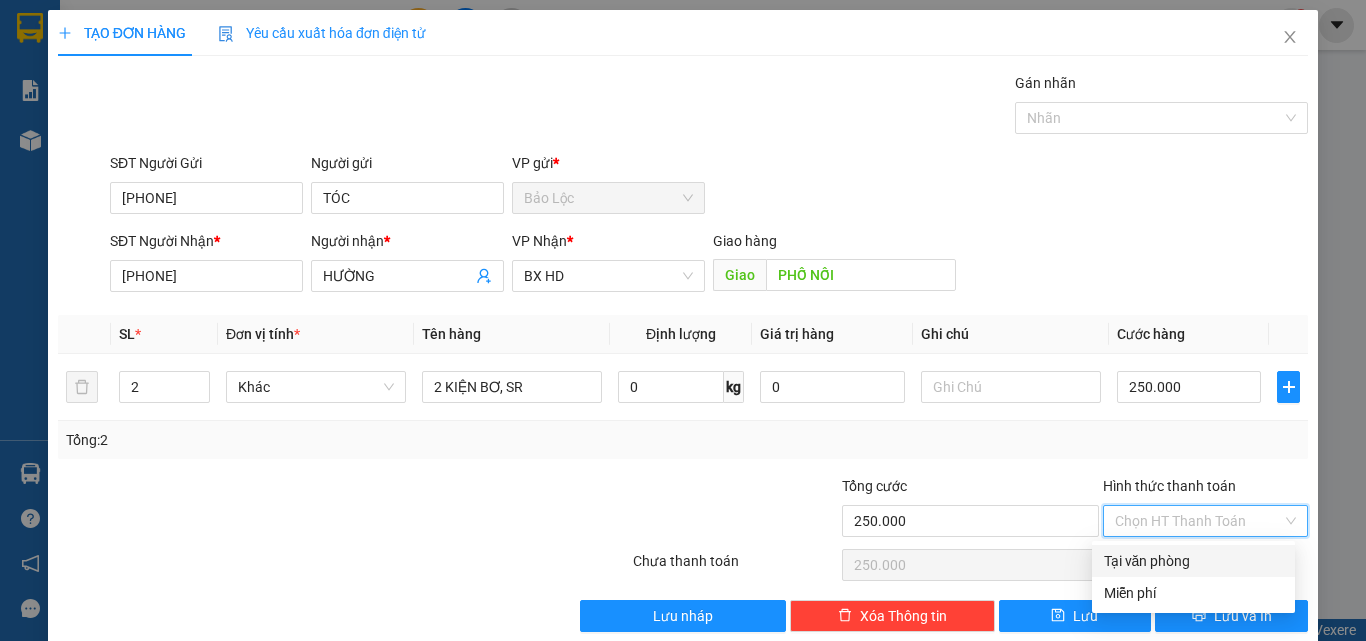 click on "Tại văn phòng" at bounding box center [1193, 561] 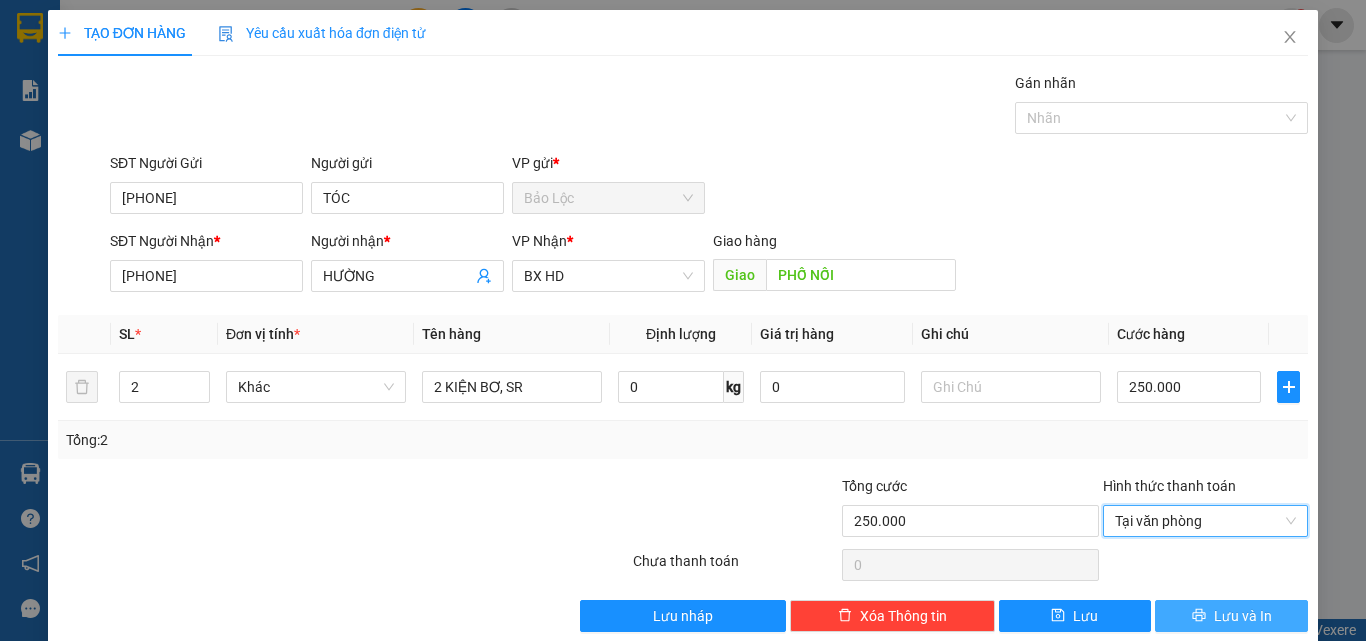 click on "Lưu và In" at bounding box center (1231, 616) 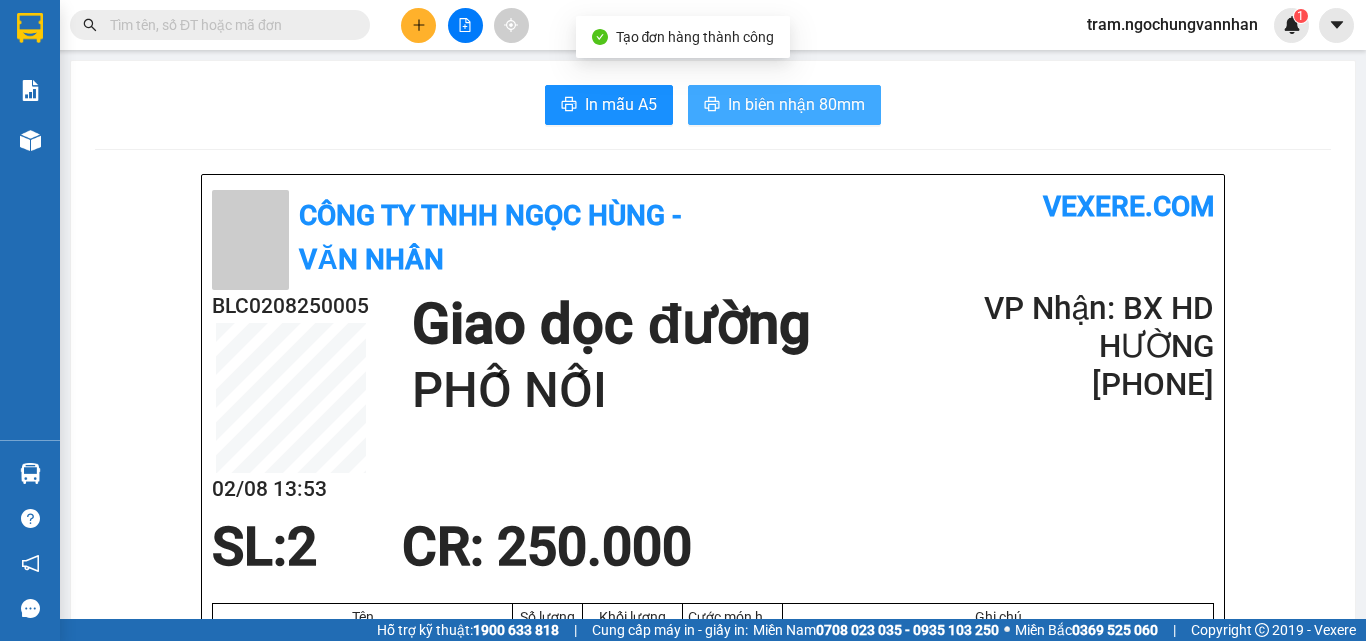 click on "In biên nhận 80mm" at bounding box center (796, 104) 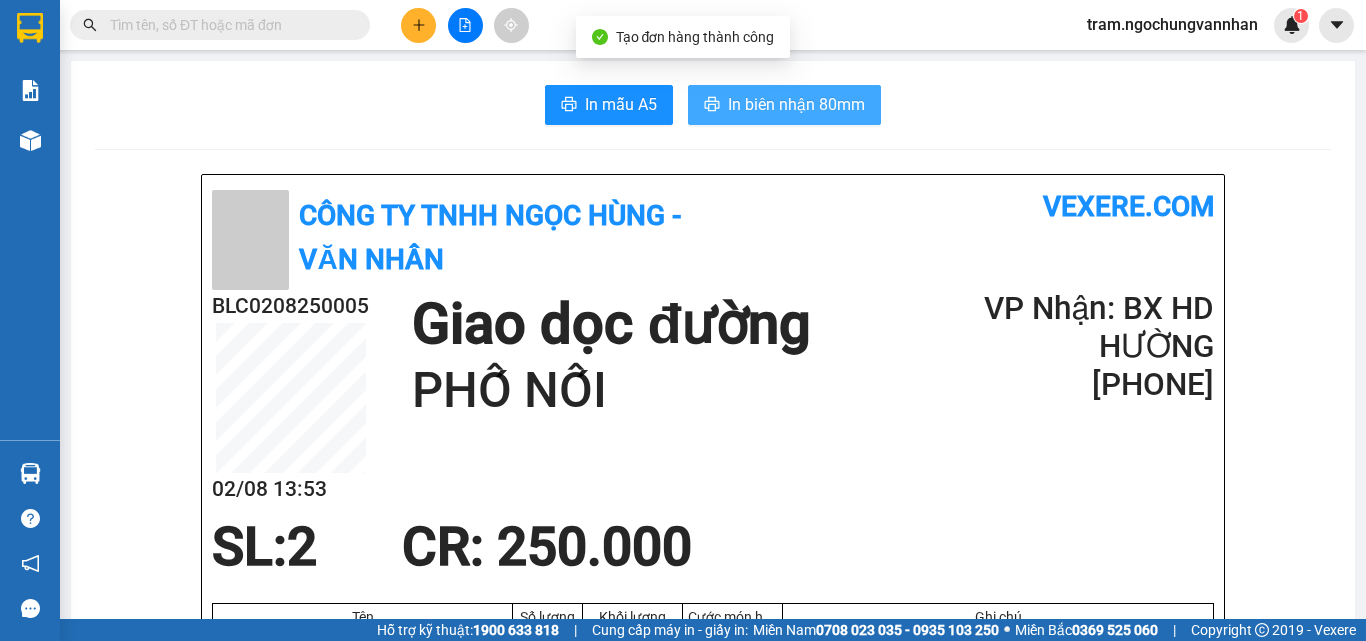 scroll, scrollTop: 0, scrollLeft: 0, axis: both 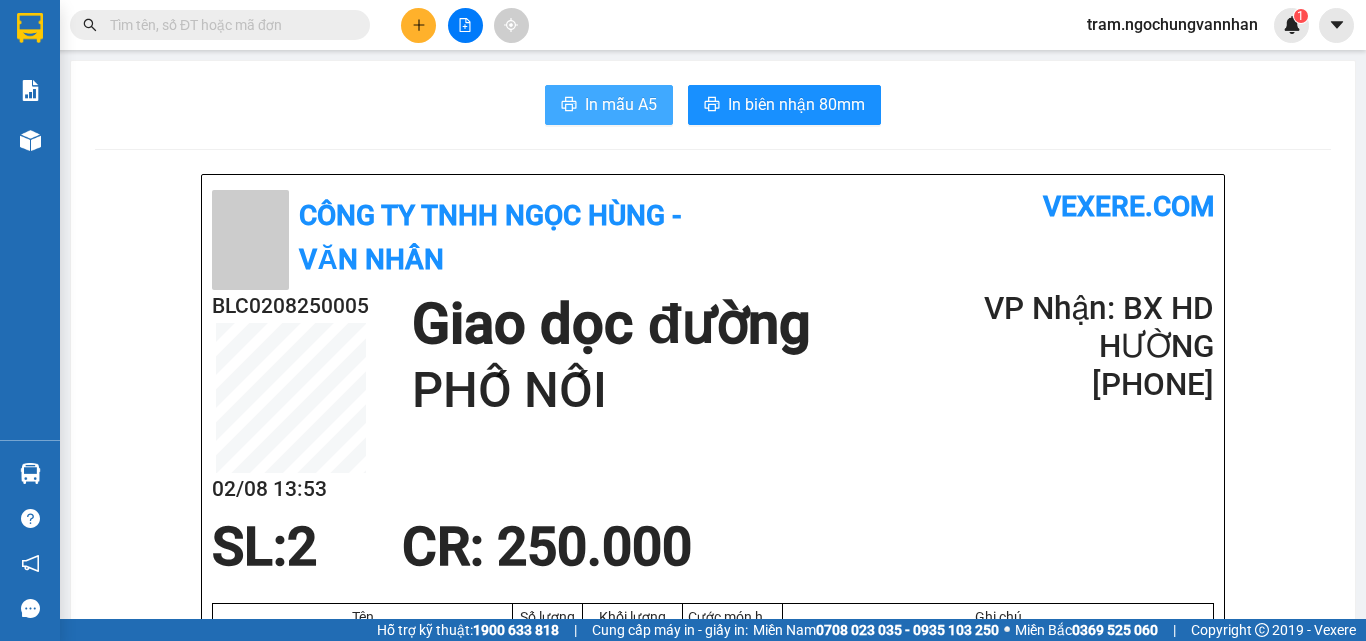 click on "In mẫu A5" at bounding box center [621, 104] 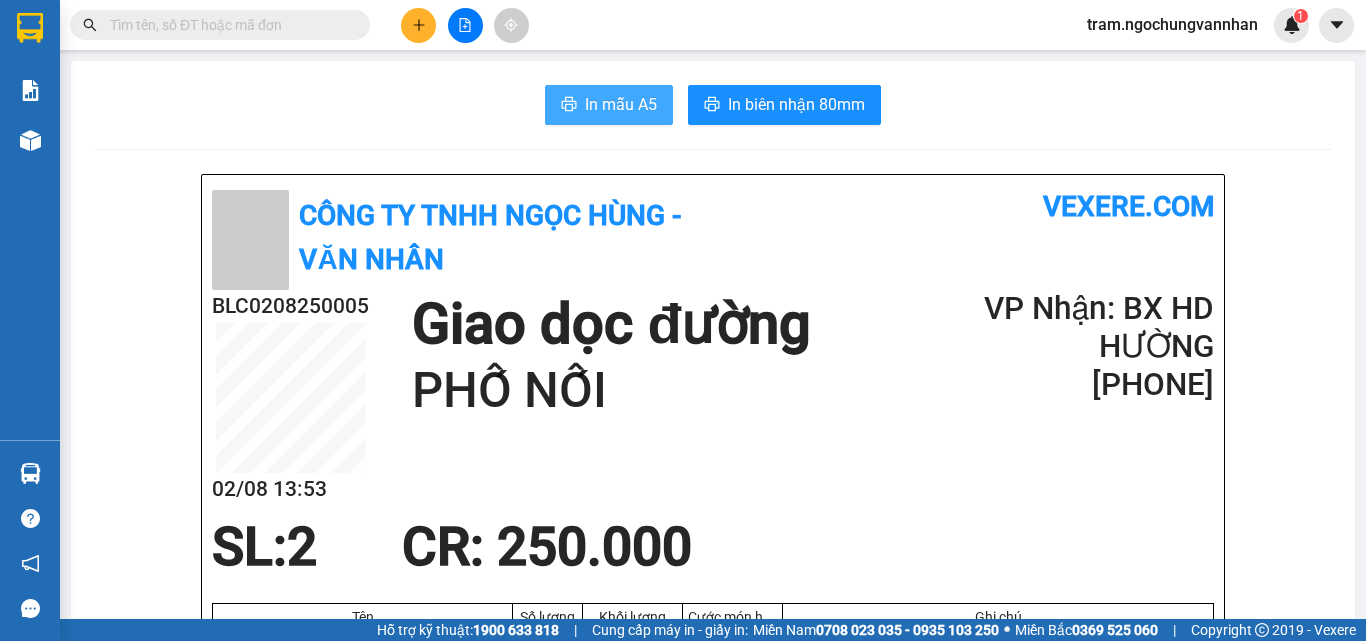 scroll, scrollTop: 0, scrollLeft: 0, axis: both 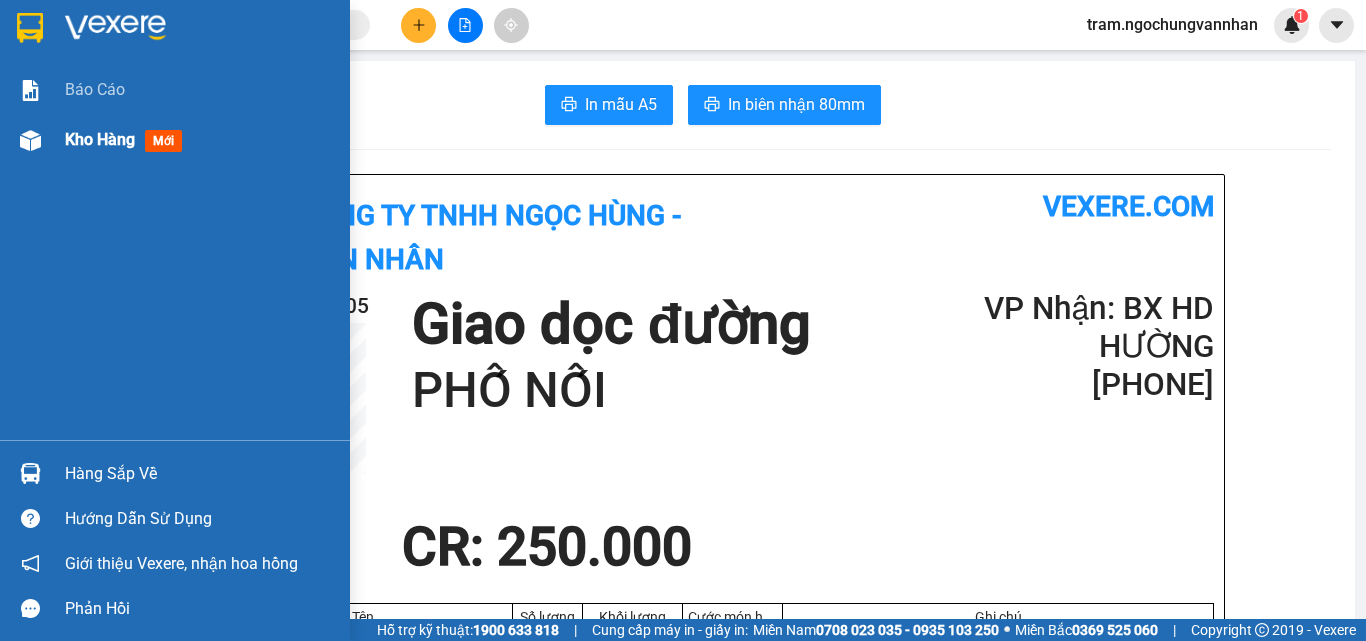 click on "Kho hàng" at bounding box center (100, 139) 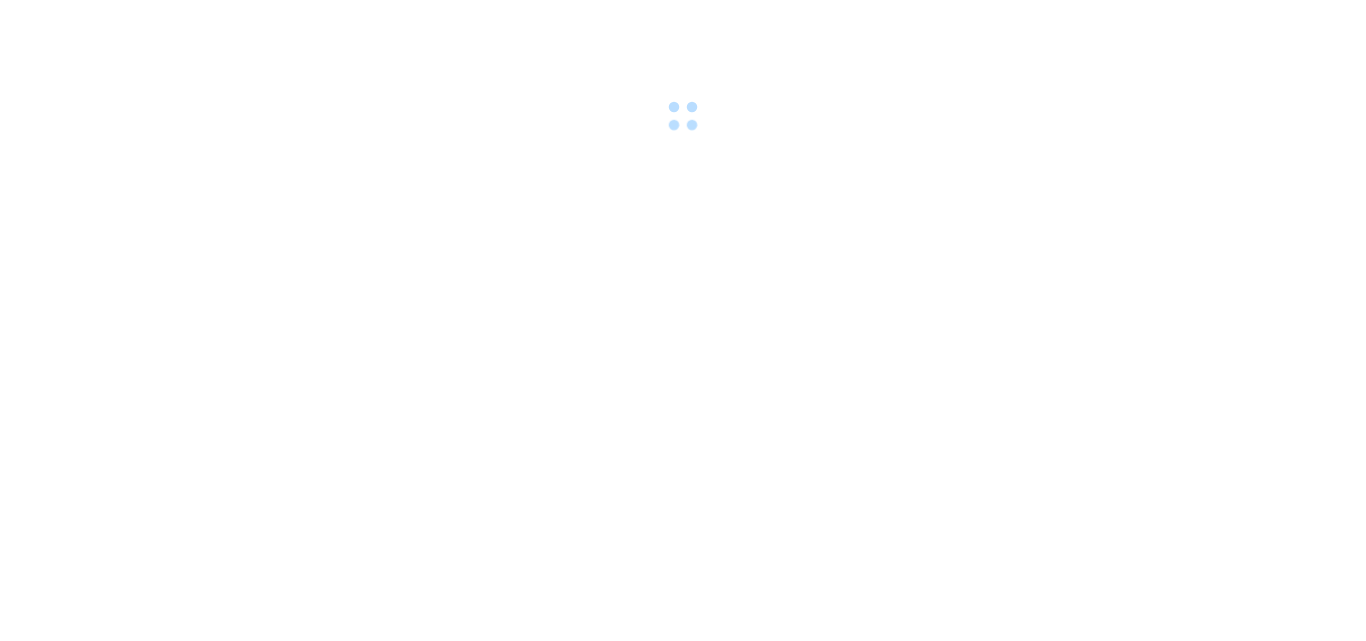 scroll, scrollTop: 0, scrollLeft: 0, axis: both 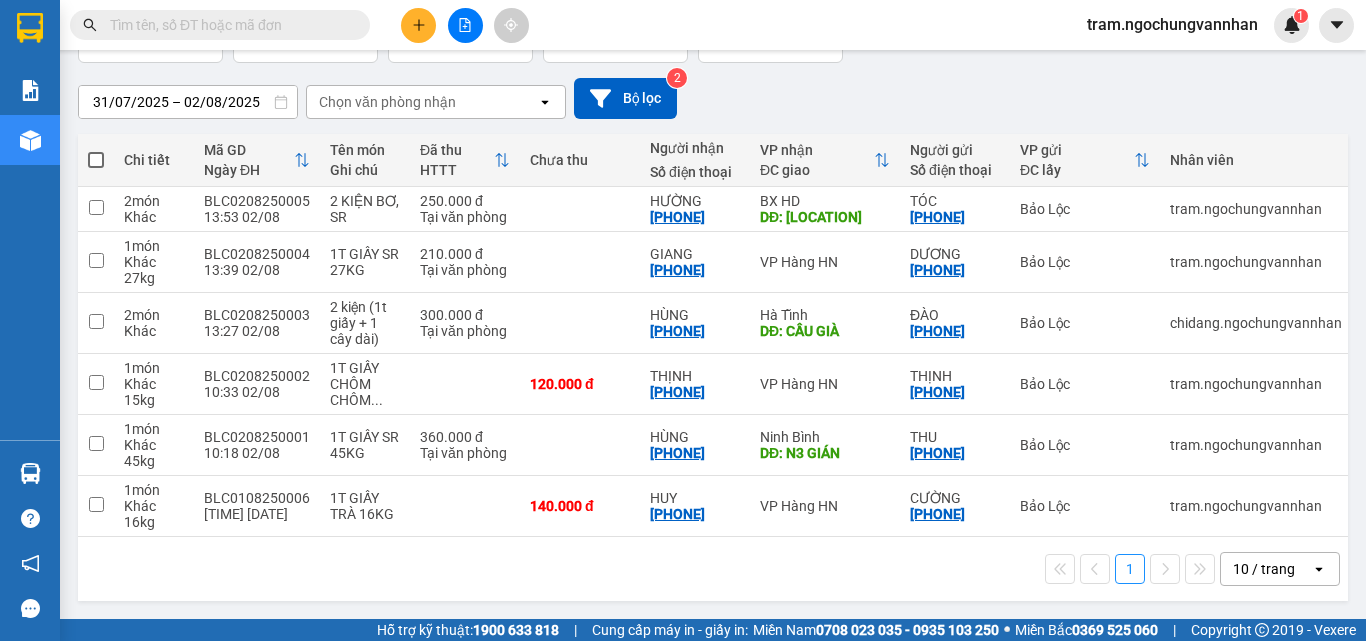 click on "10 / trang" at bounding box center (1264, 569) 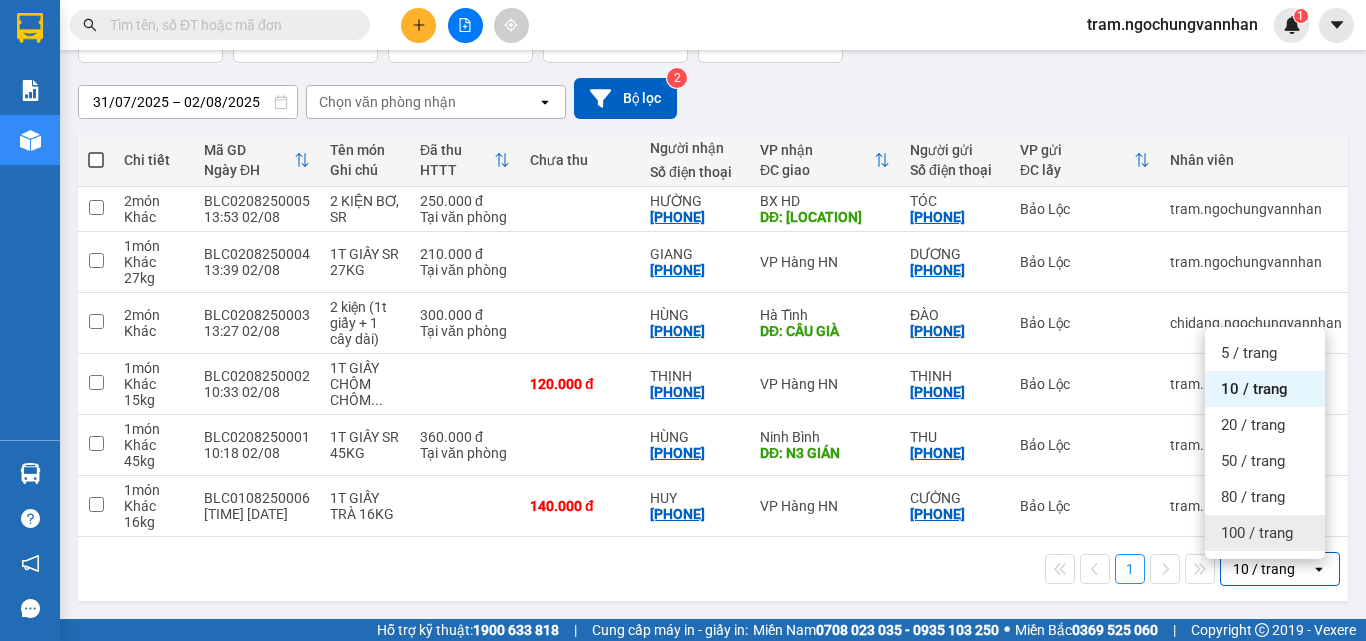 click on "100 / trang" at bounding box center [1265, 533] 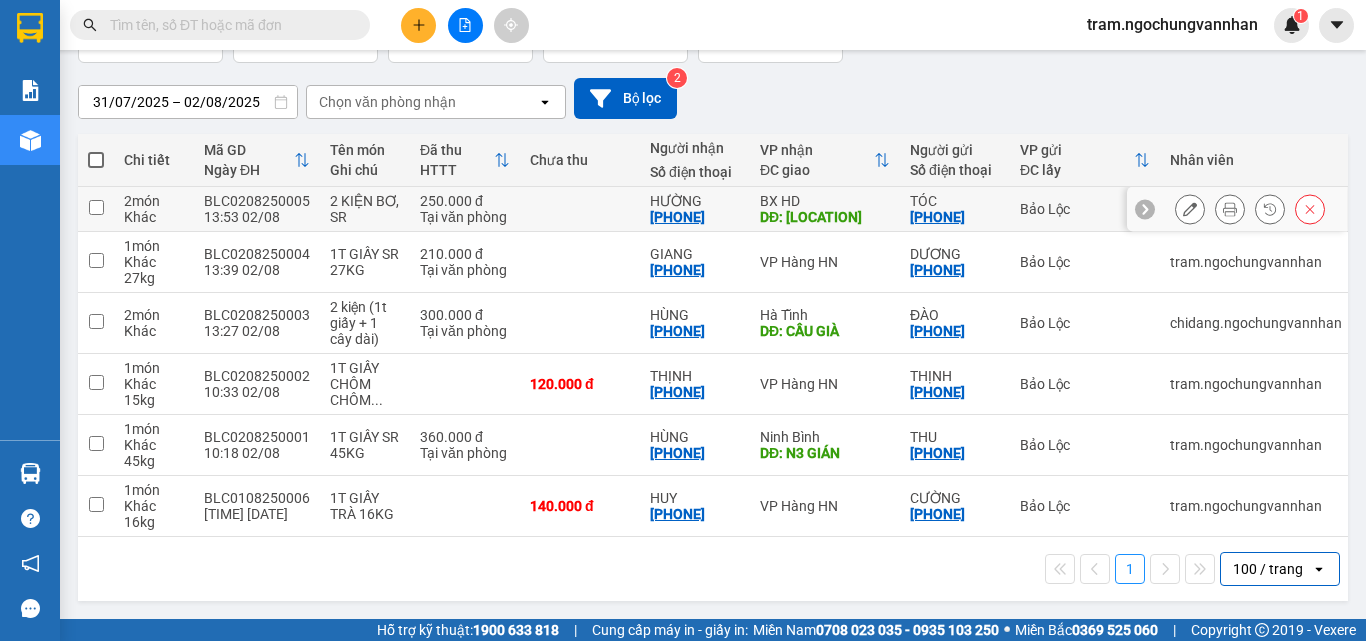 scroll, scrollTop: 0, scrollLeft: 0, axis: both 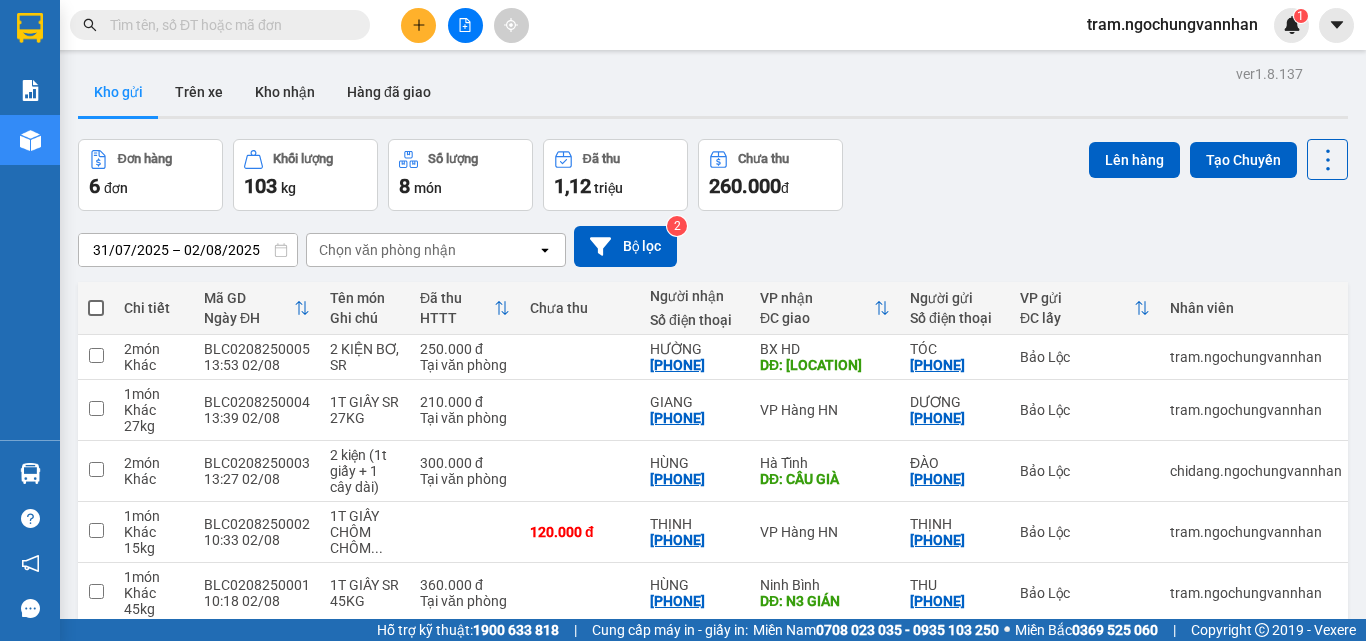click on "31/07/2025 – 02/08/2025" at bounding box center [188, 250] 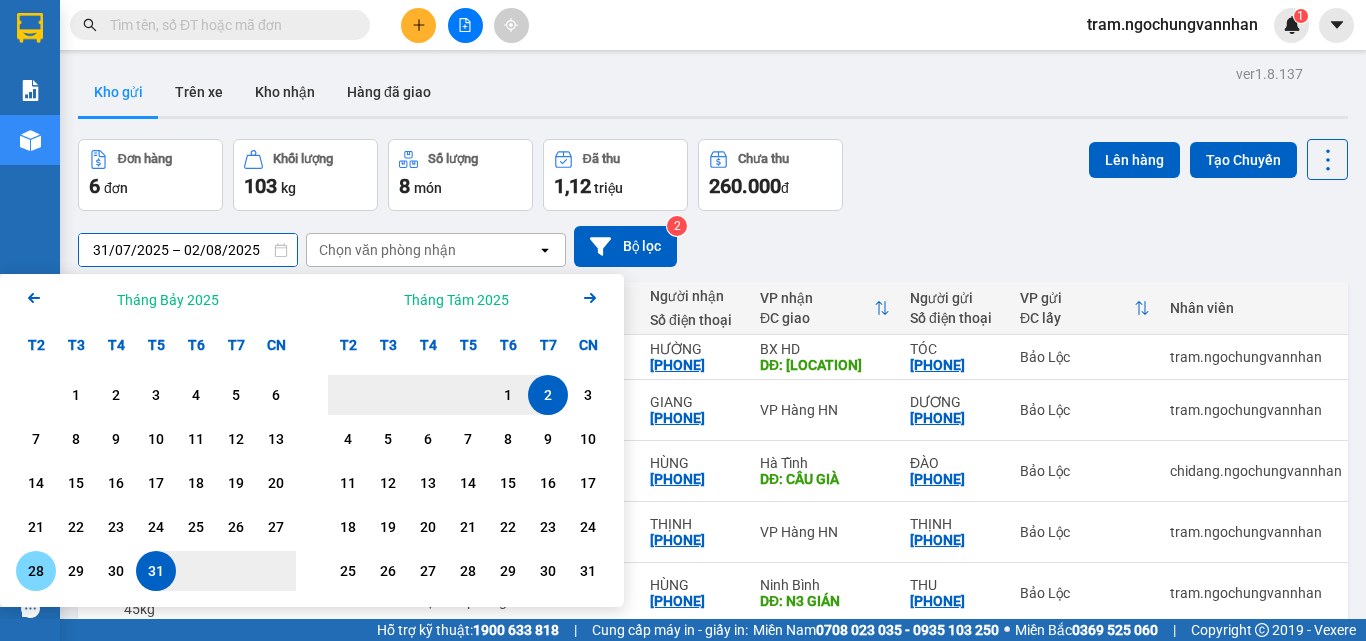 click on "28" at bounding box center (36, 571) 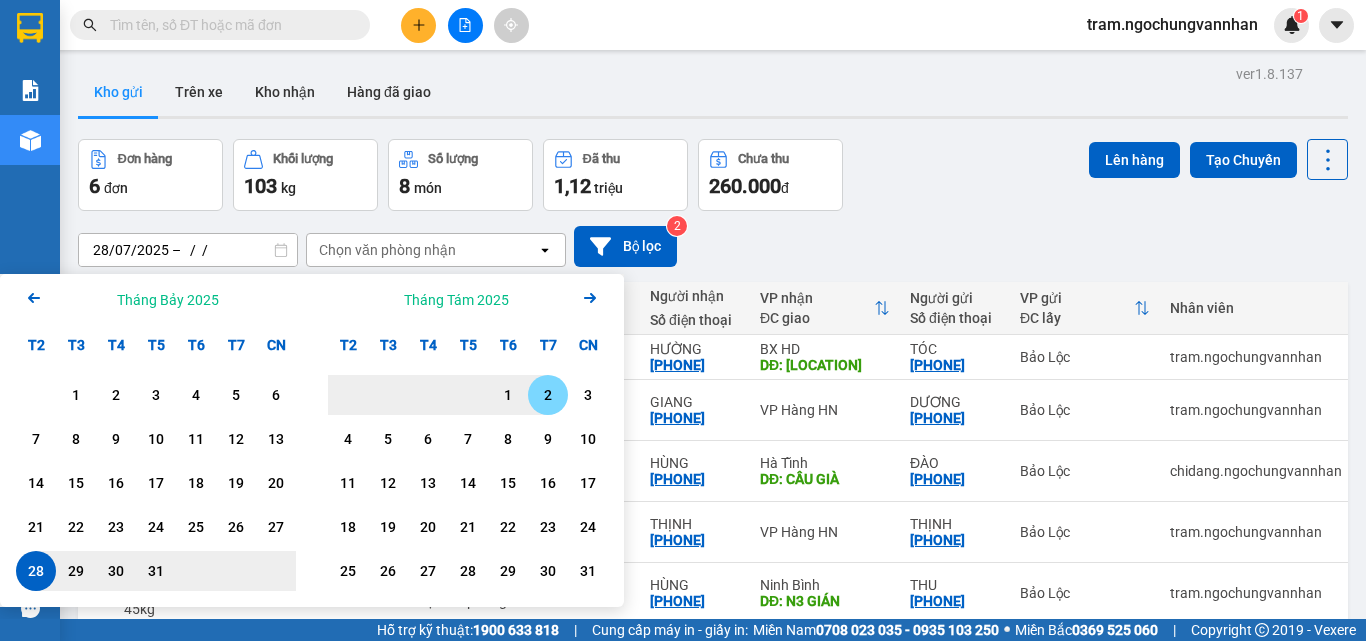 click on "2" at bounding box center (548, 395) 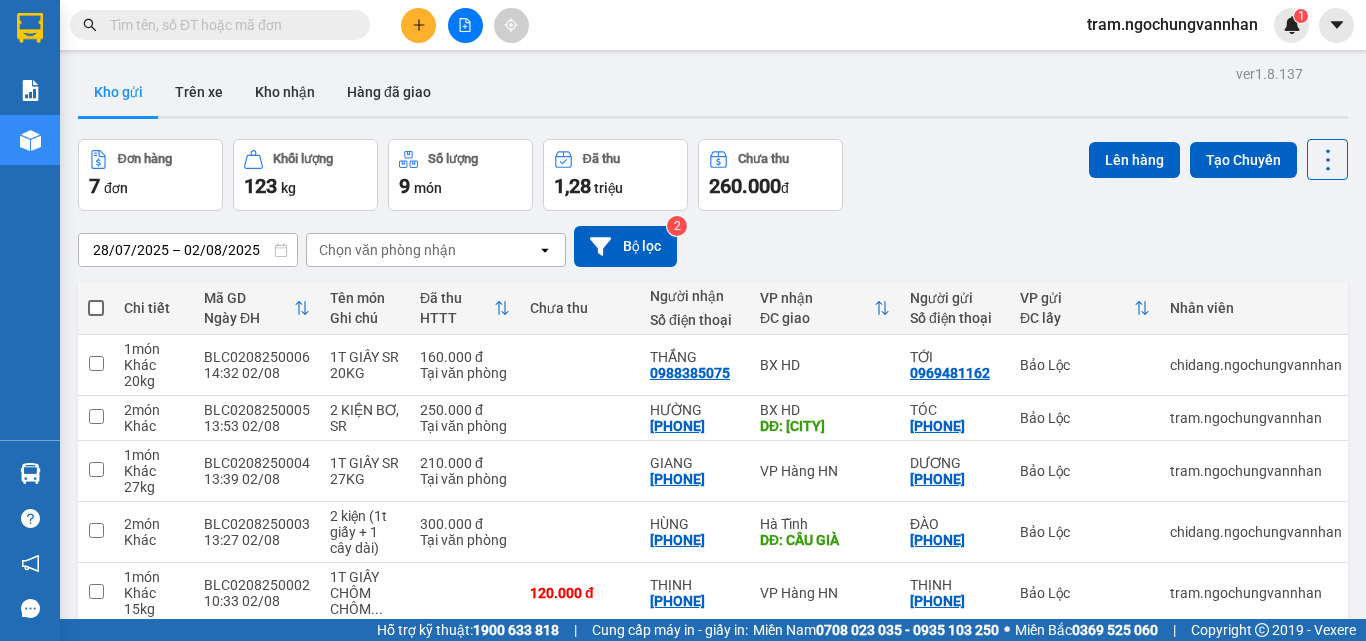 scroll, scrollTop: 0, scrollLeft: 0, axis: both 